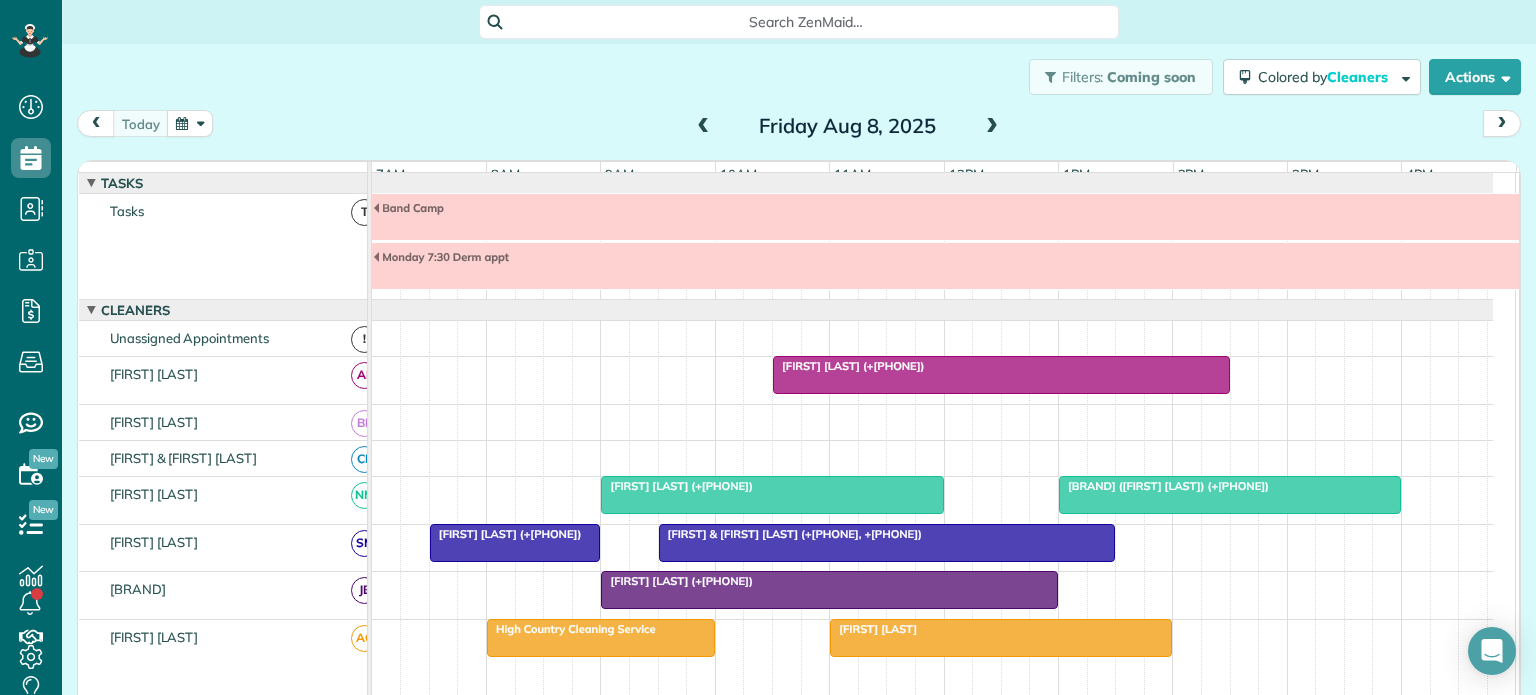 scroll, scrollTop: 0, scrollLeft: 0, axis: both 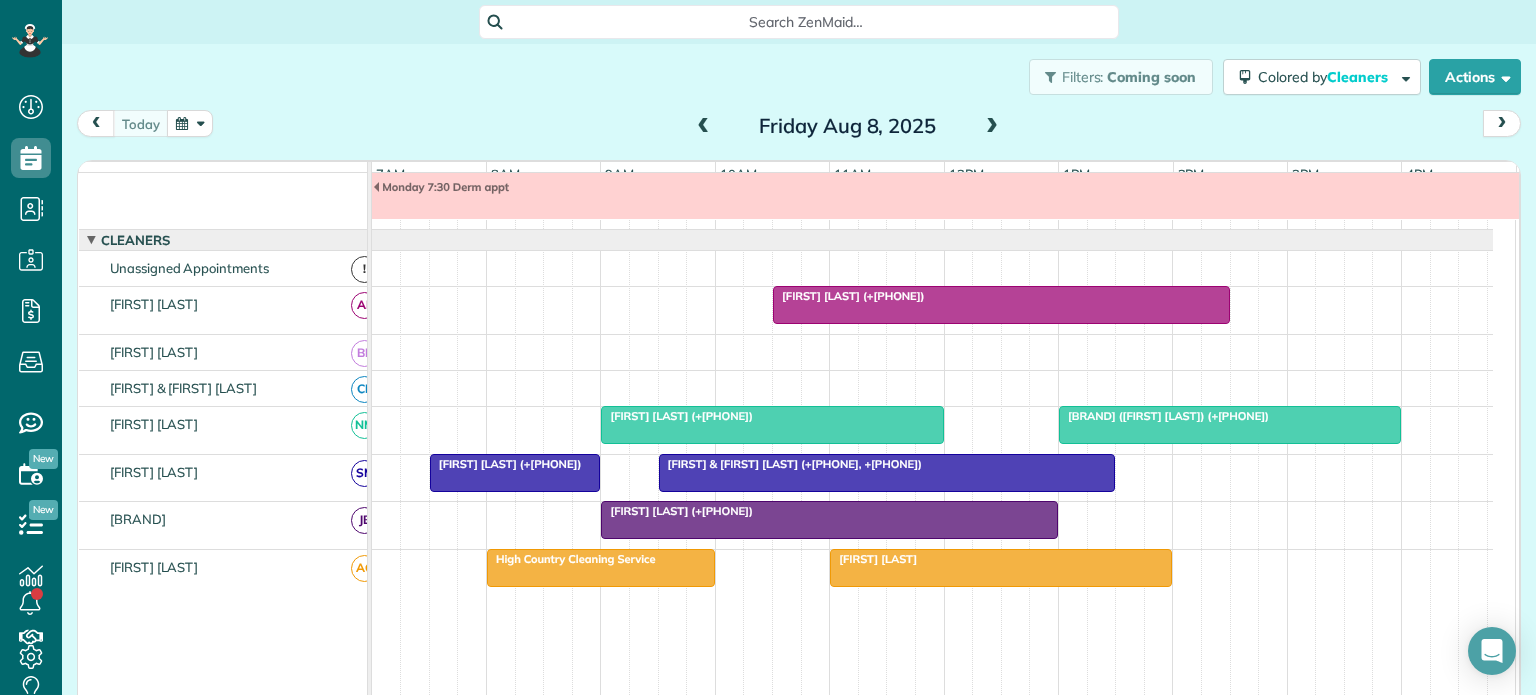 click on "[FIRST] [LAST] (+[PHONE])" at bounding box center [849, 296] 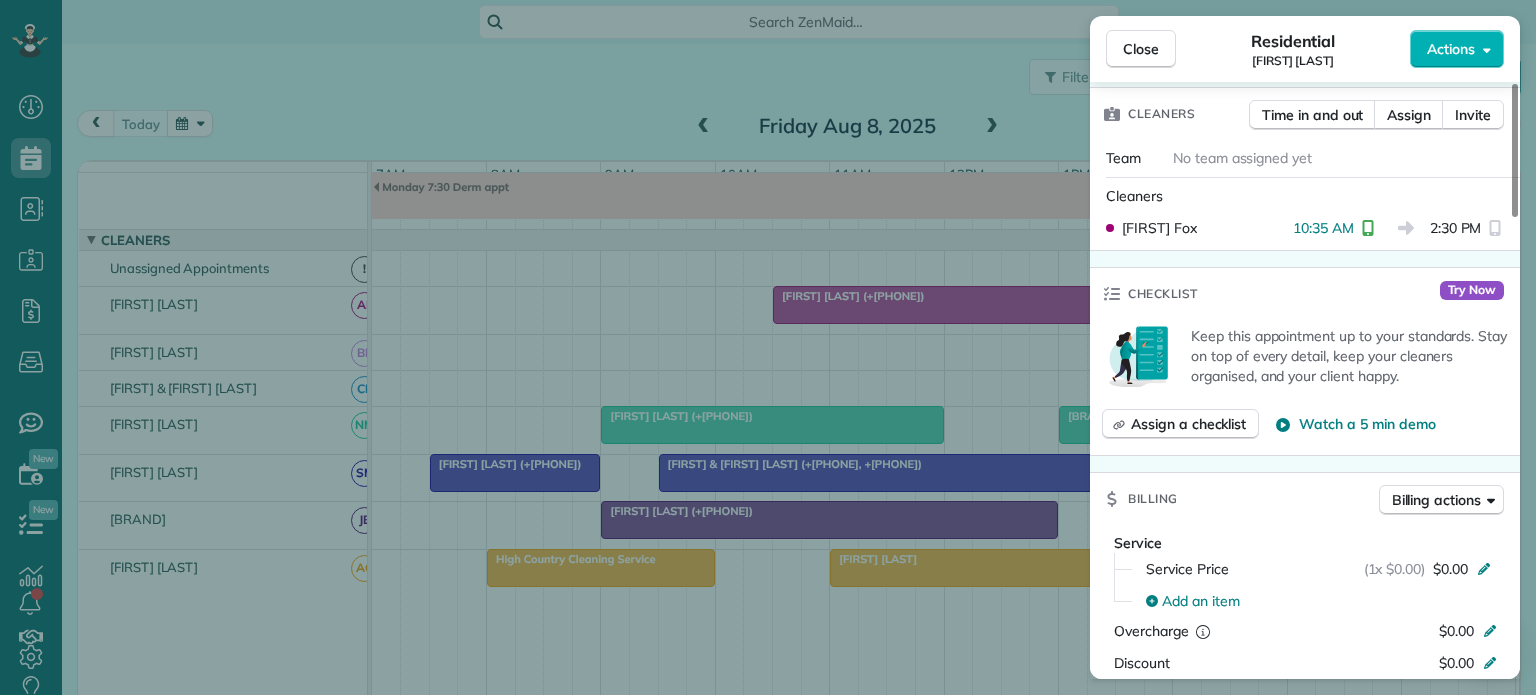 scroll, scrollTop: 500, scrollLeft: 0, axis: vertical 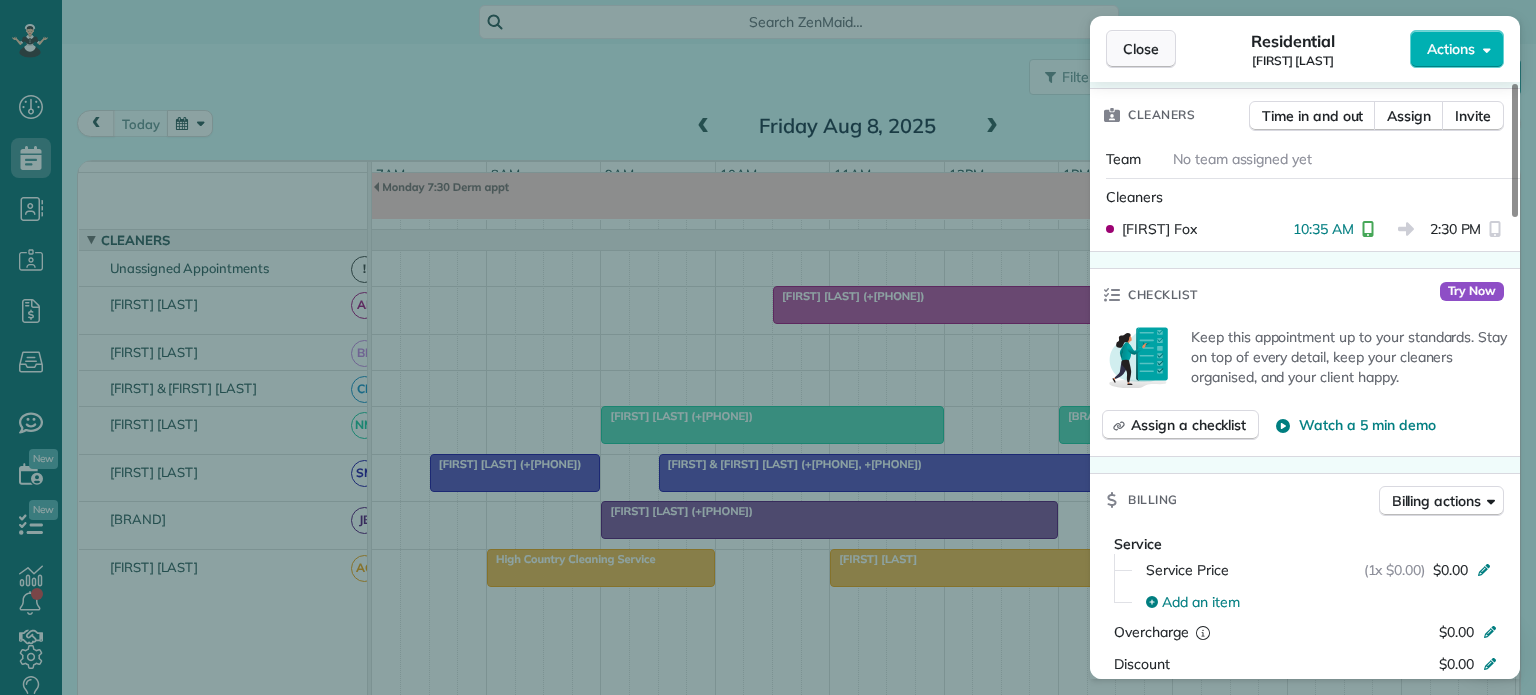 click on "Close" at bounding box center [1141, 49] 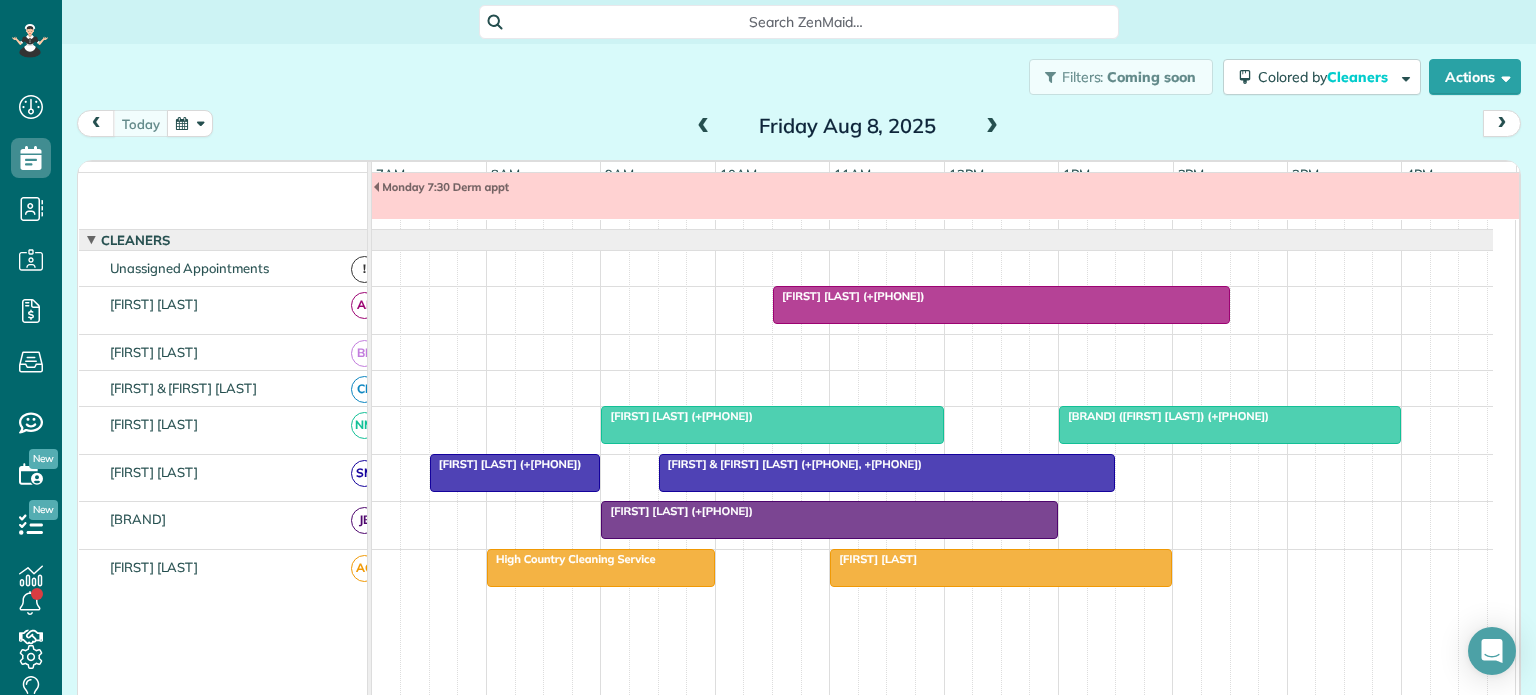 click on "[FIRST] [LAST] (+[PHONE])" at bounding box center (677, 416) 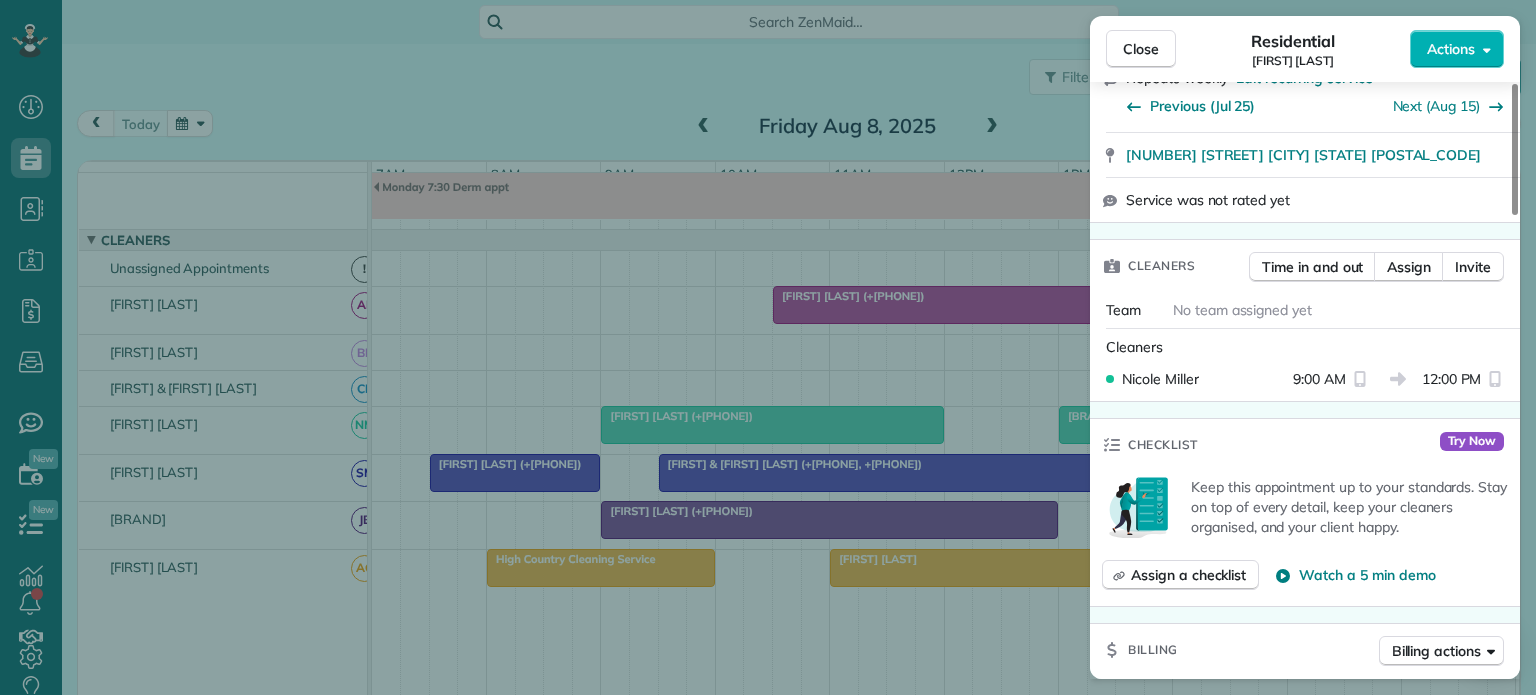 scroll, scrollTop: 600, scrollLeft: 0, axis: vertical 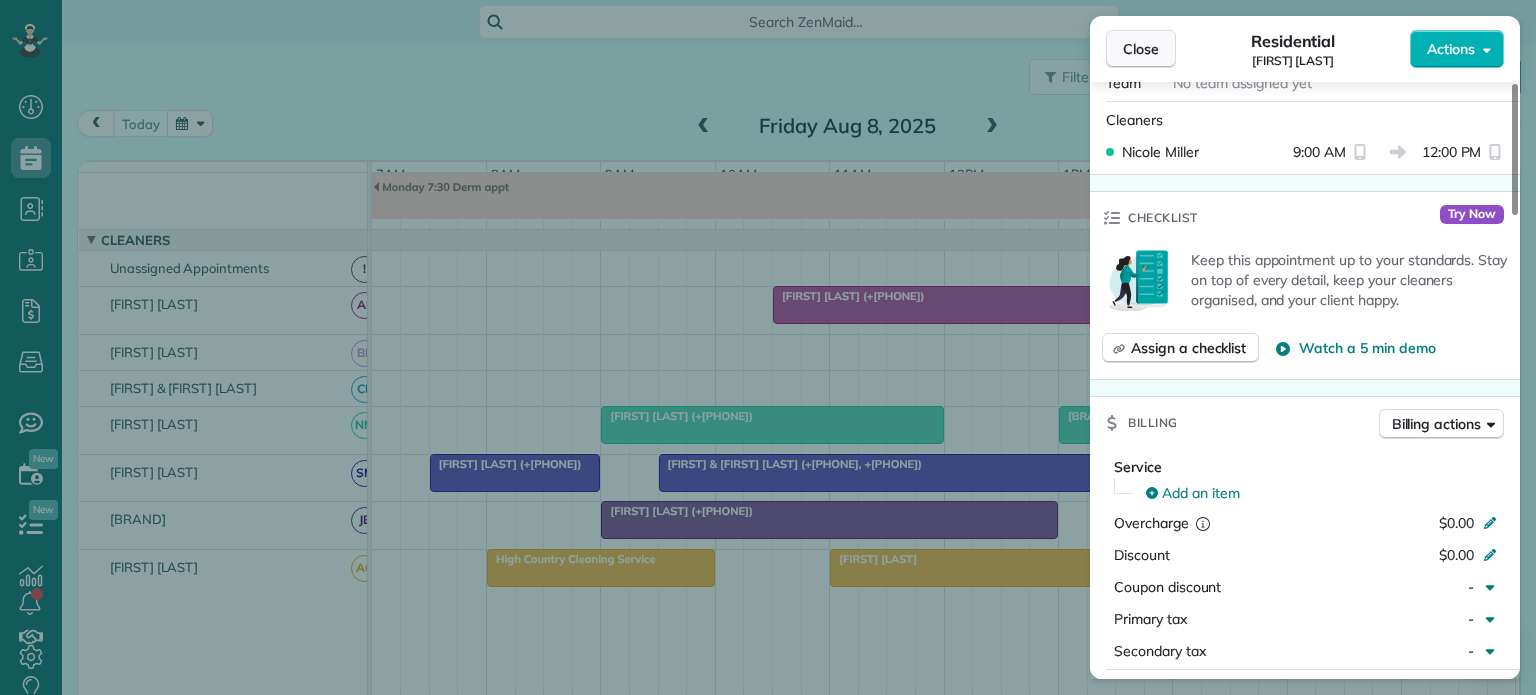 click on "Close" at bounding box center (1141, 49) 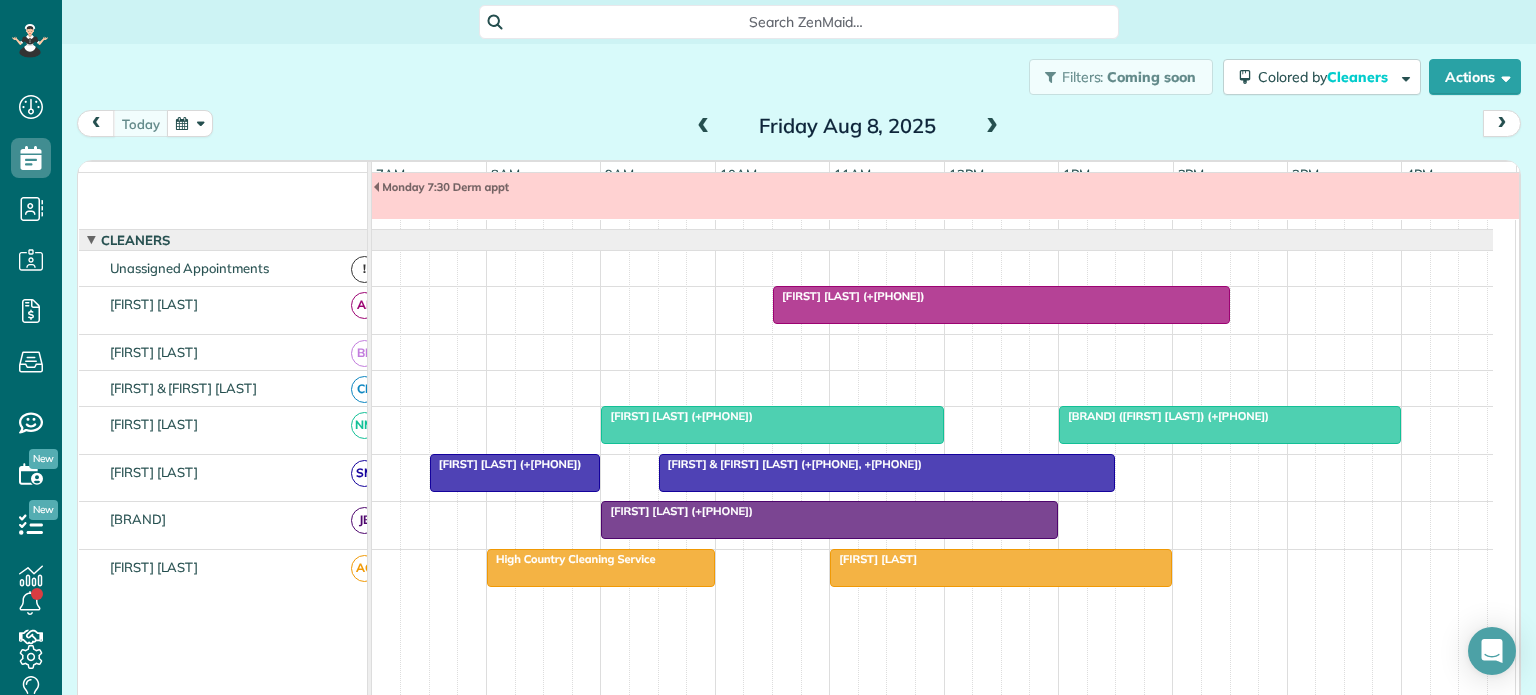 click on "[FIRST] & [FIRST] [LAST] (+[PHONE], +[PHONE])" at bounding box center (790, 464) 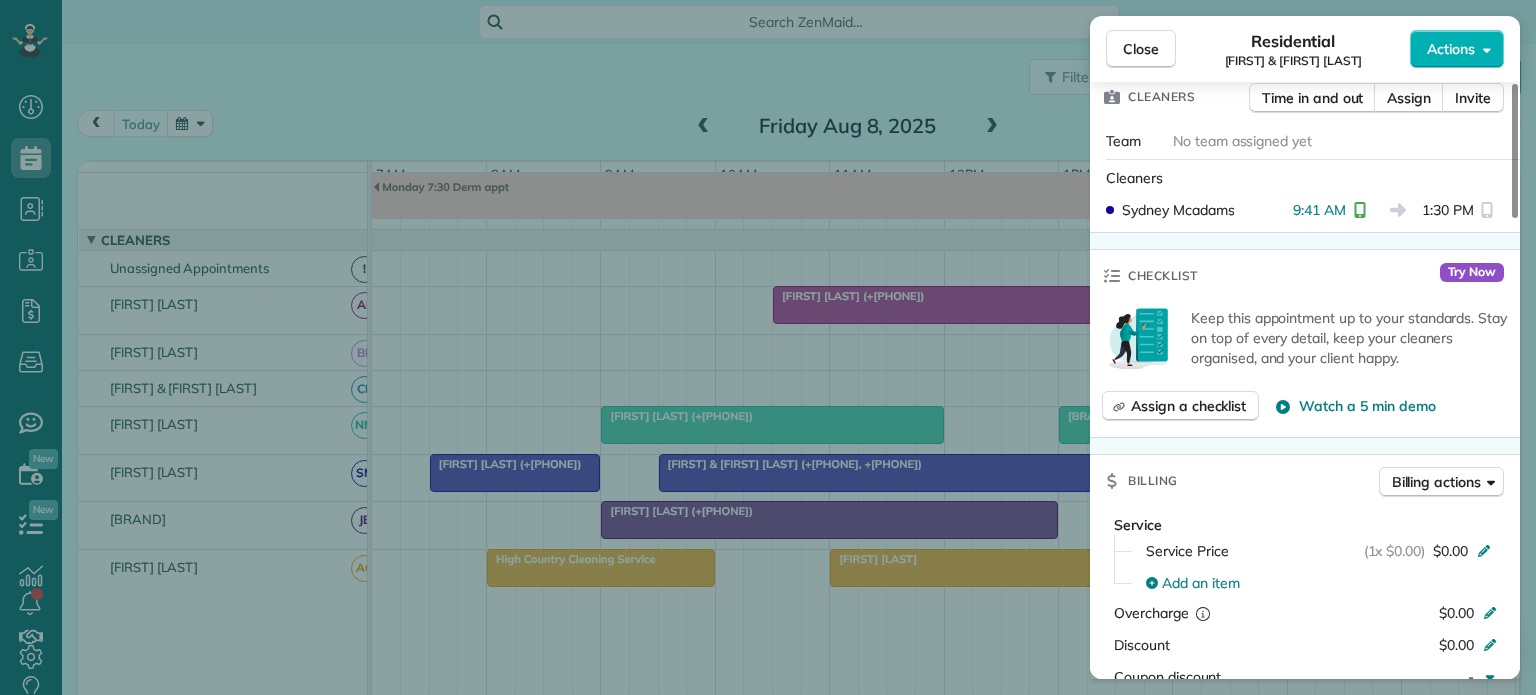 scroll, scrollTop: 600, scrollLeft: 0, axis: vertical 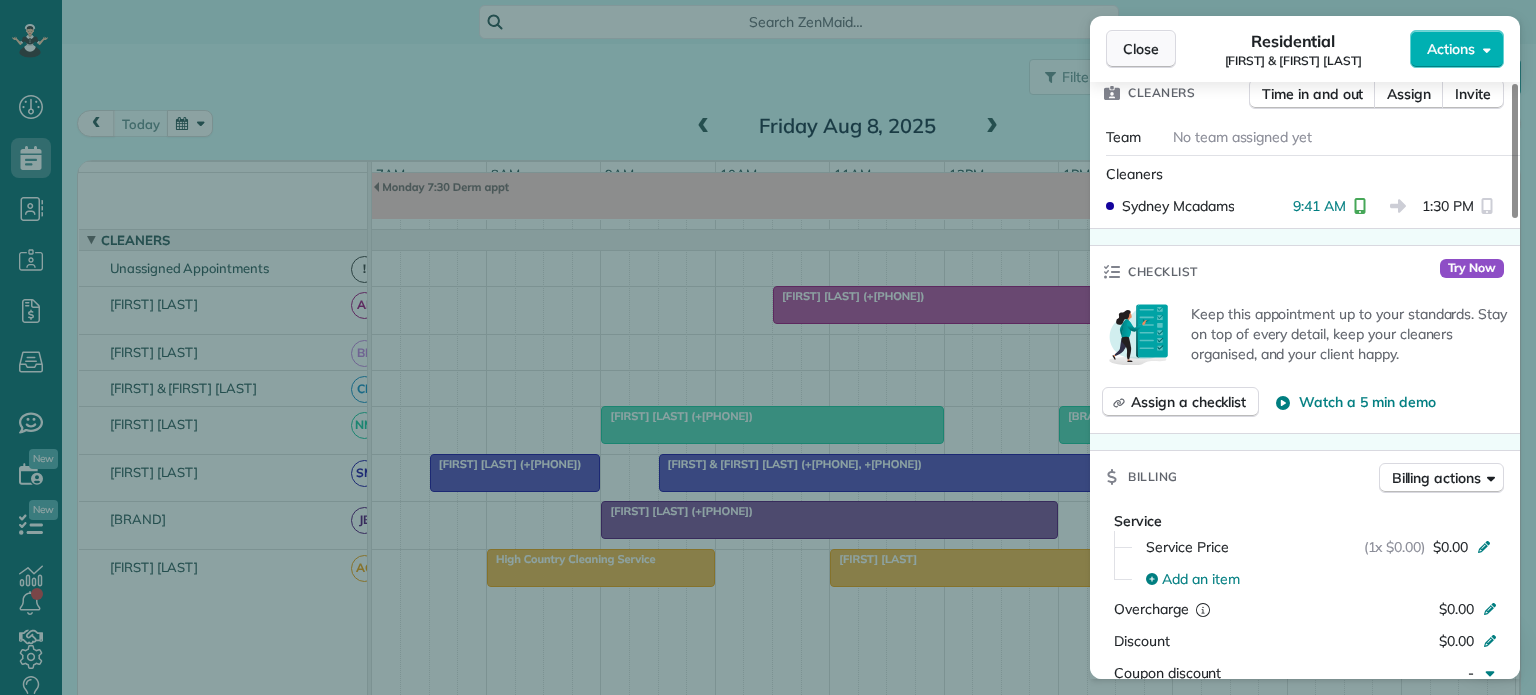 click on "Close" at bounding box center (1141, 49) 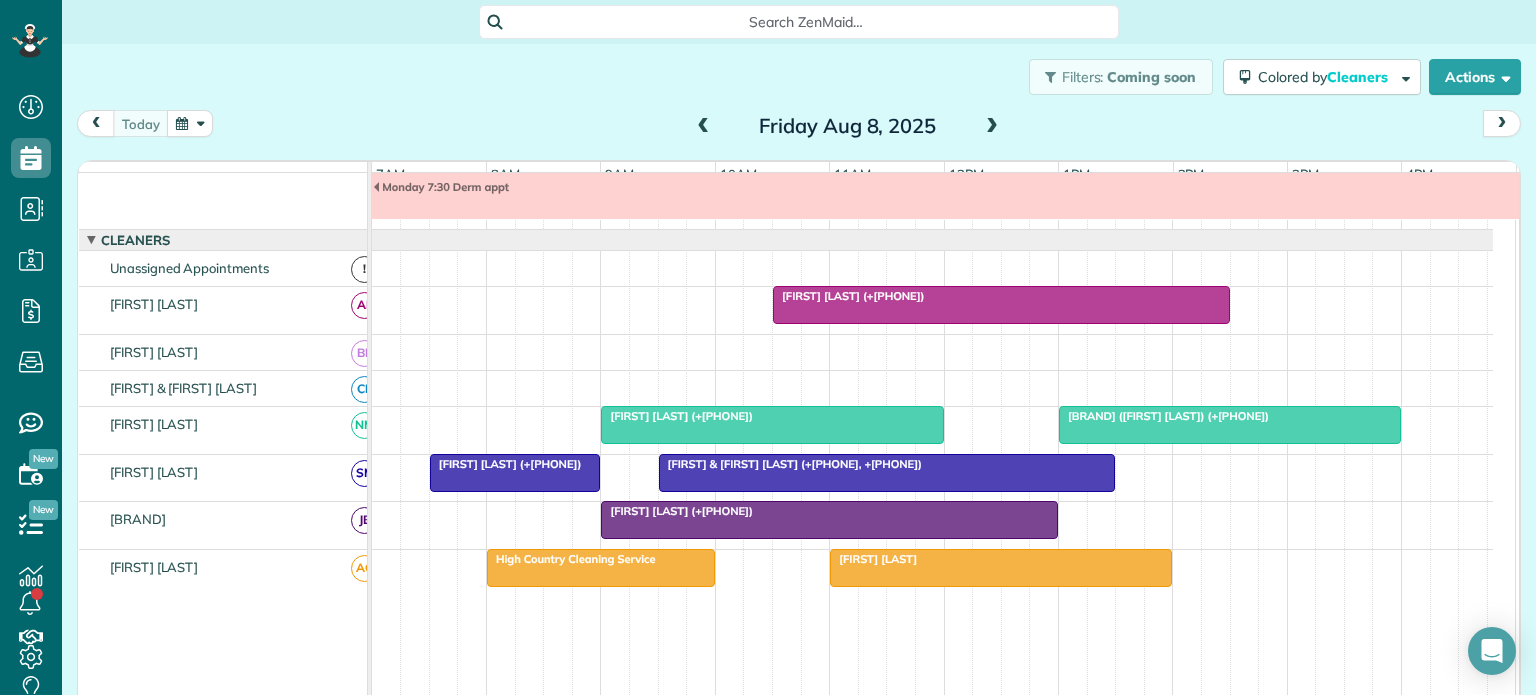 click on "[FIRST] [LAST] (+[PHONE])" at bounding box center [677, 511] 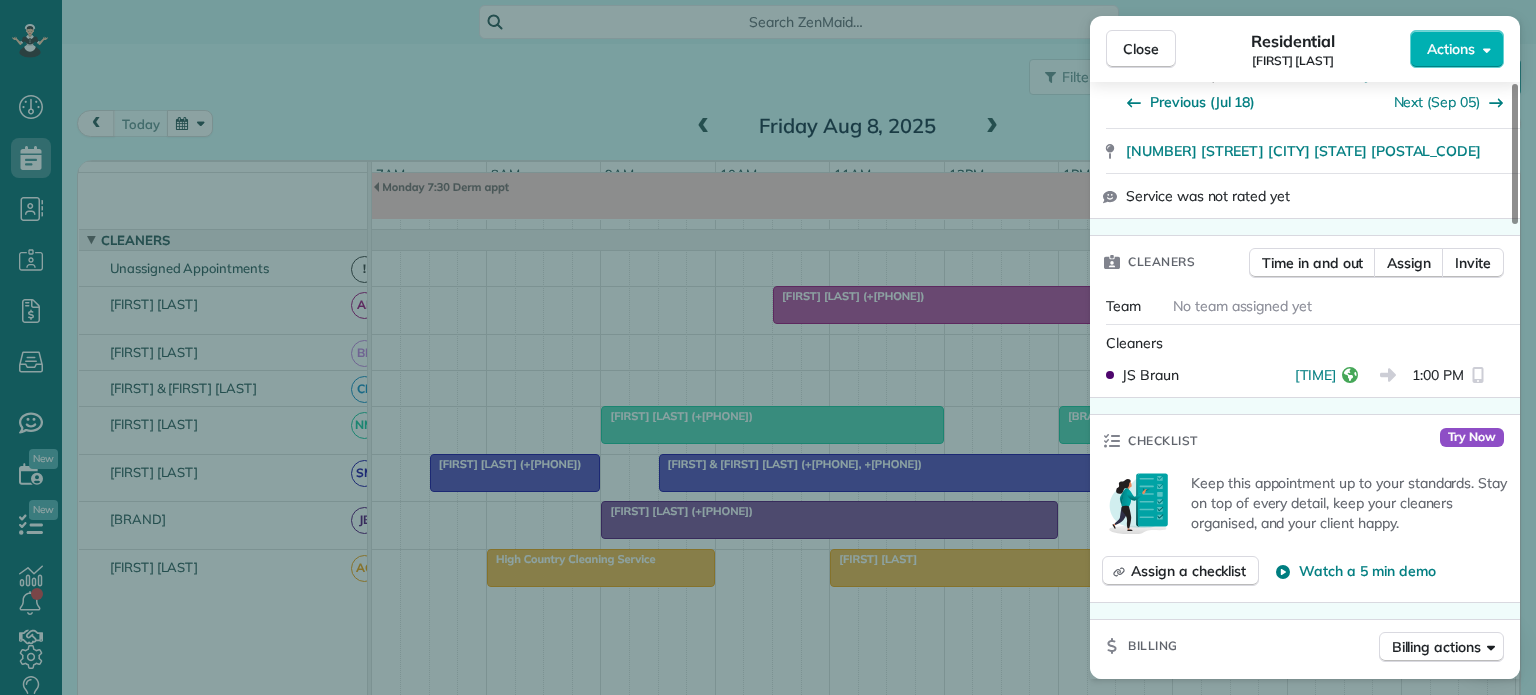 scroll, scrollTop: 400, scrollLeft: 0, axis: vertical 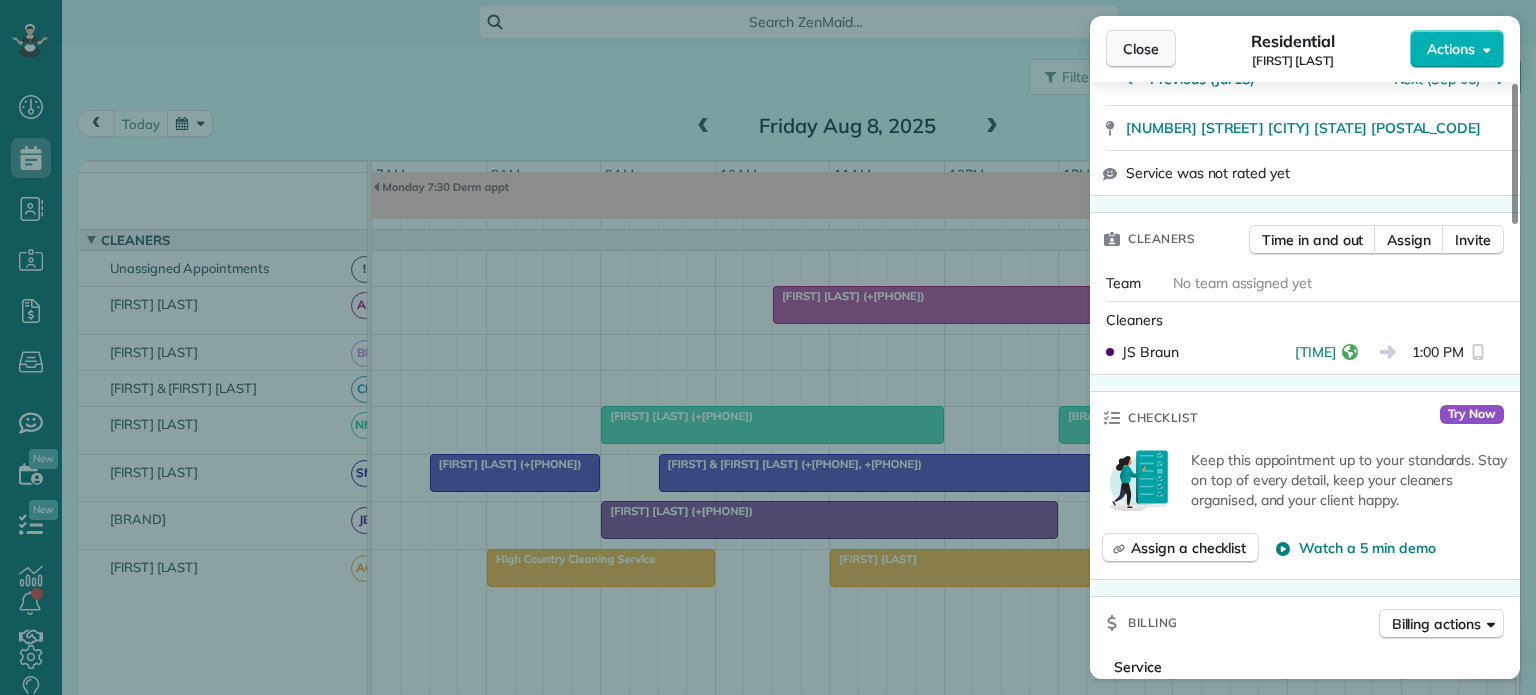 click on "Close" at bounding box center [1141, 49] 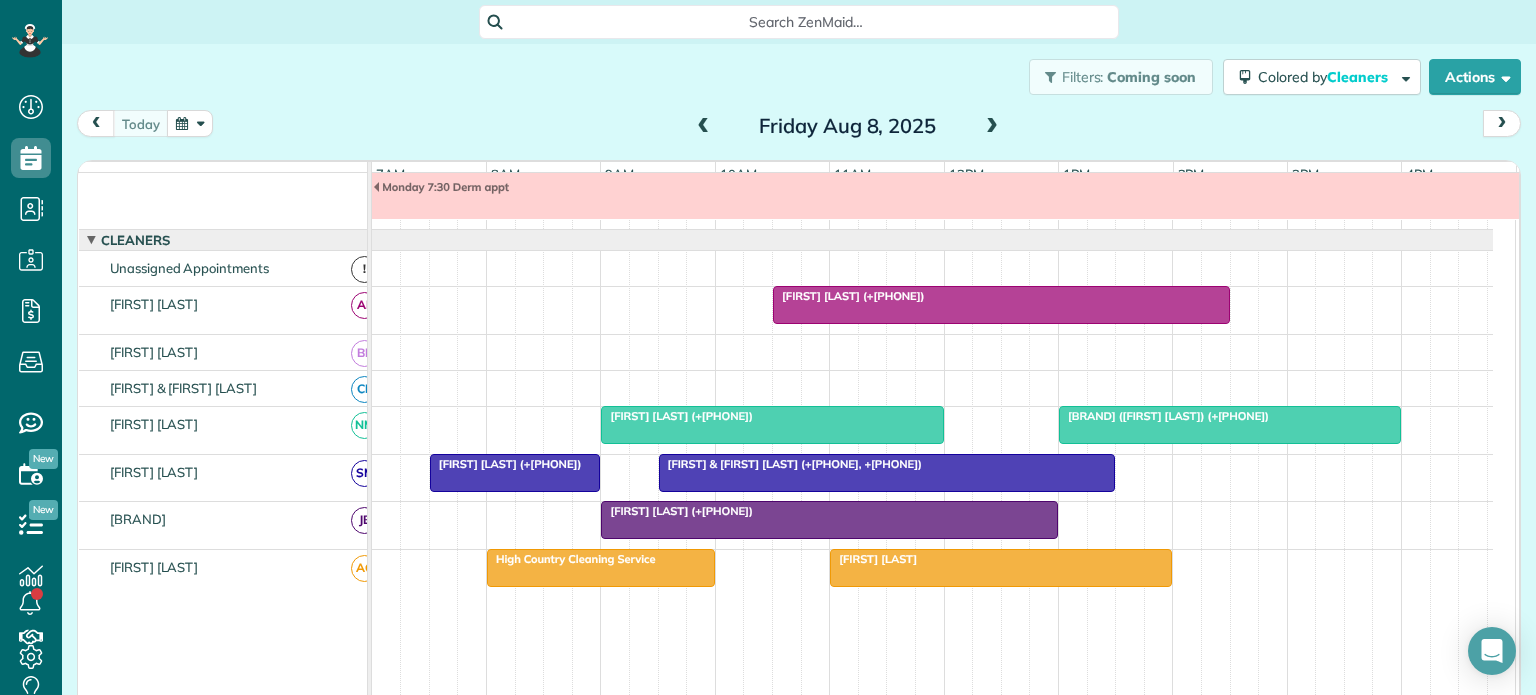click on "[FIRST] [LAST]" at bounding box center (1001, 559) 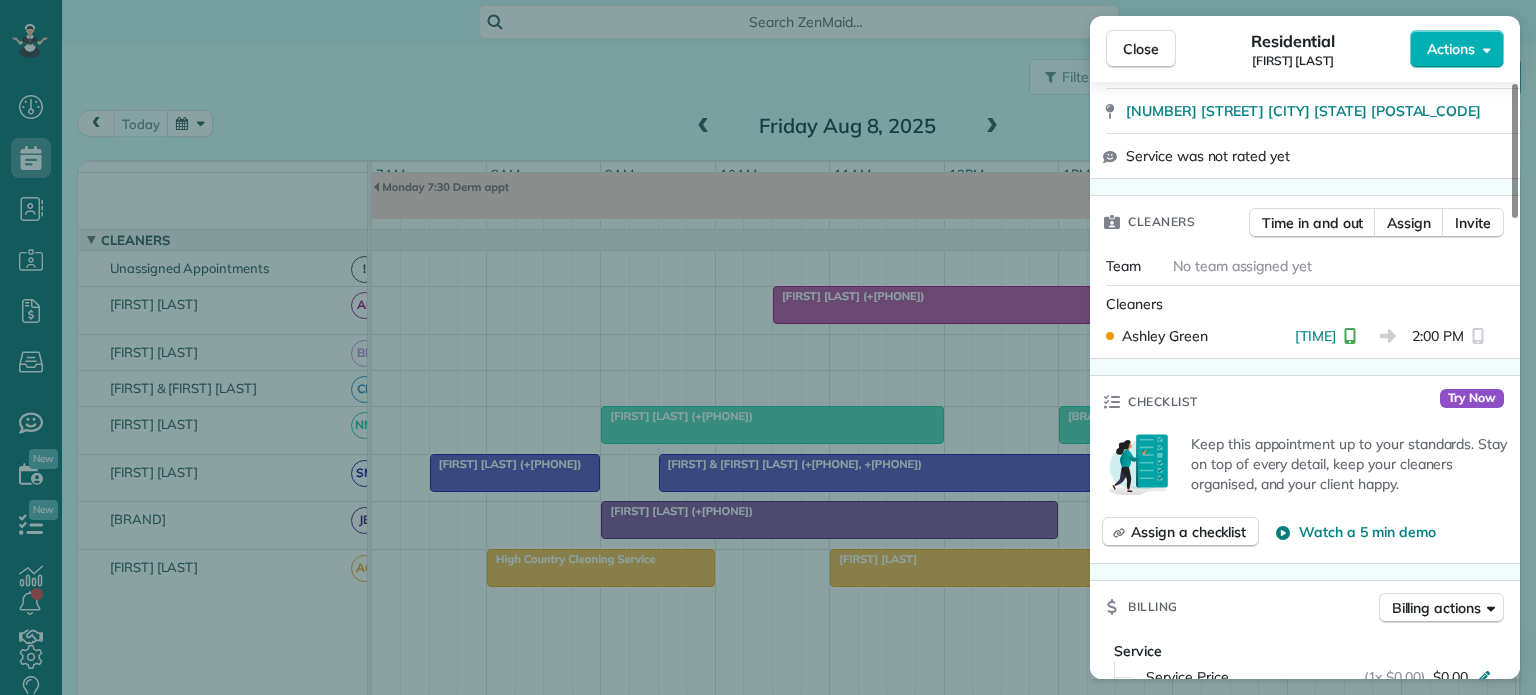 scroll, scrollTop: 0, scrollLeft: 0, axis: both 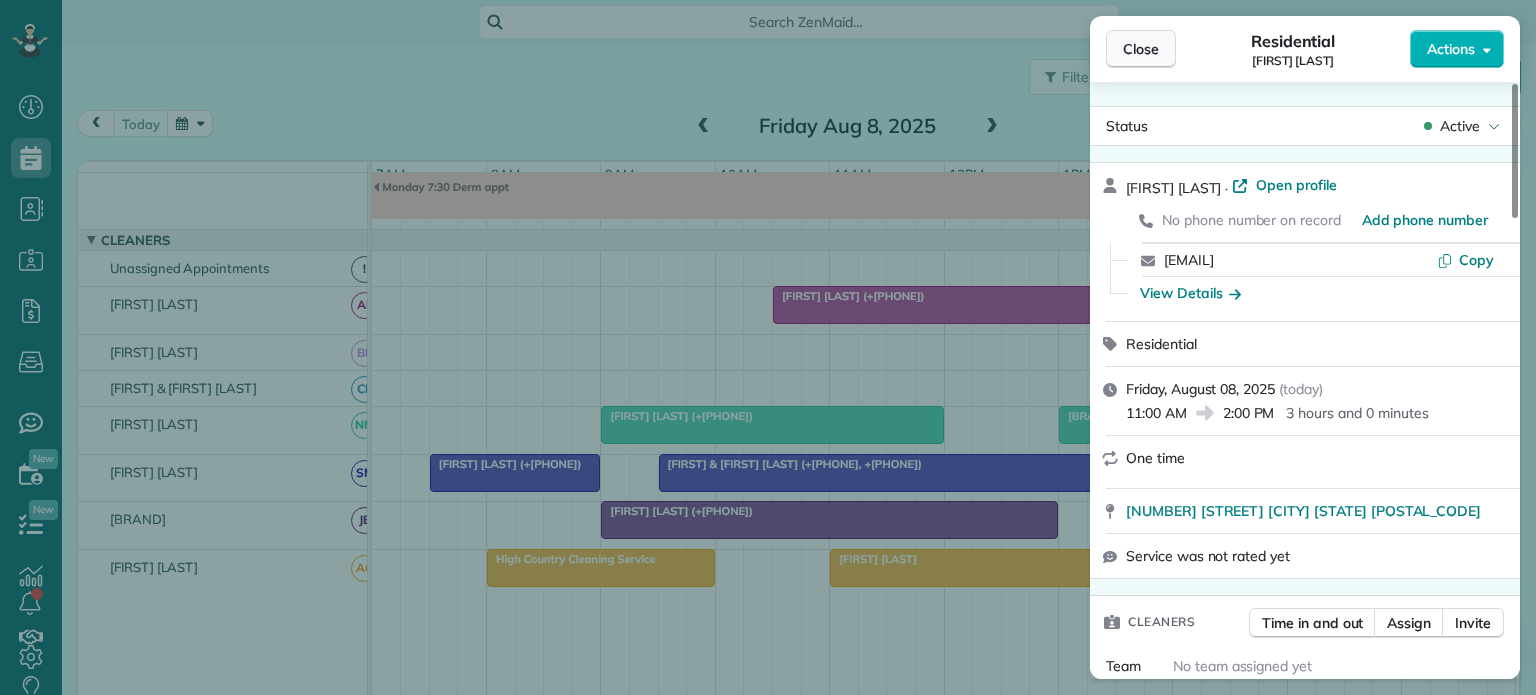 click on "Close" at bounding box center (1141, 49) 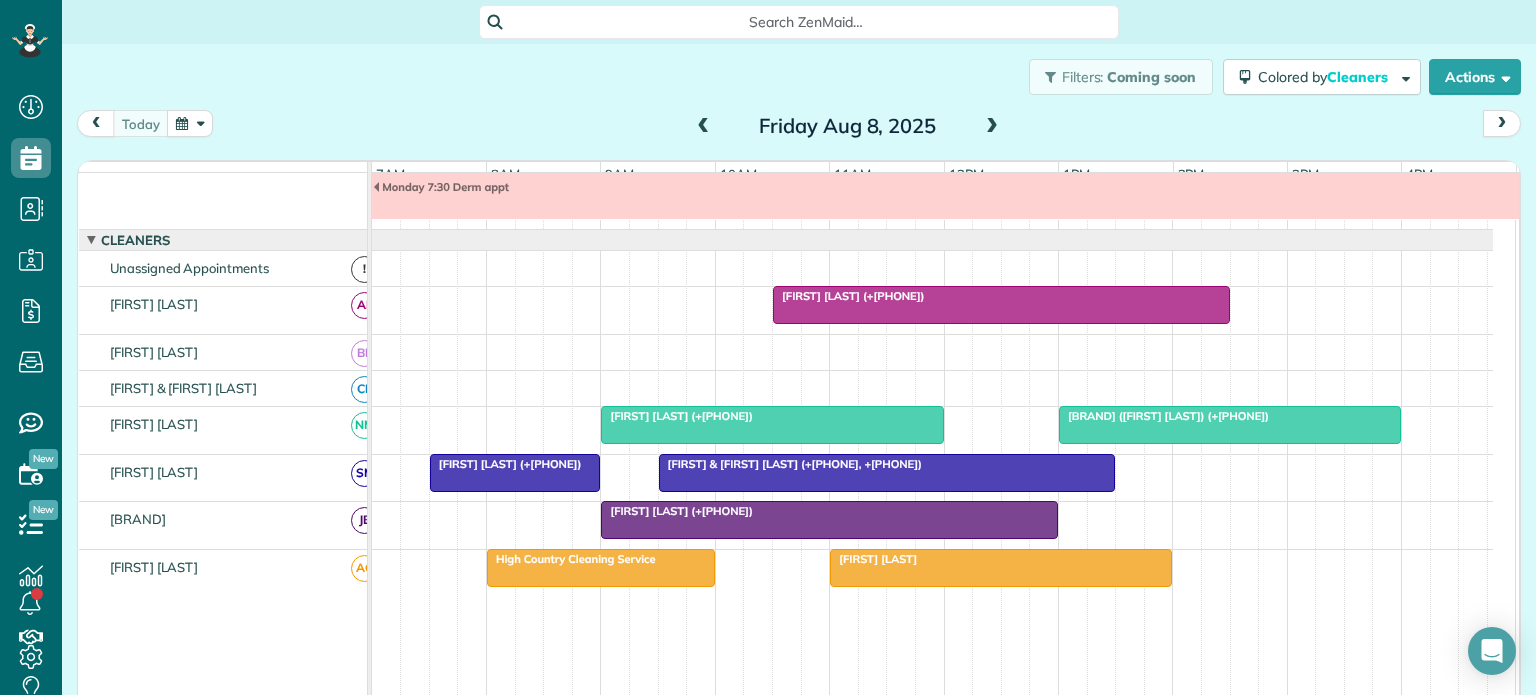 click at bounding box center [992, 127] 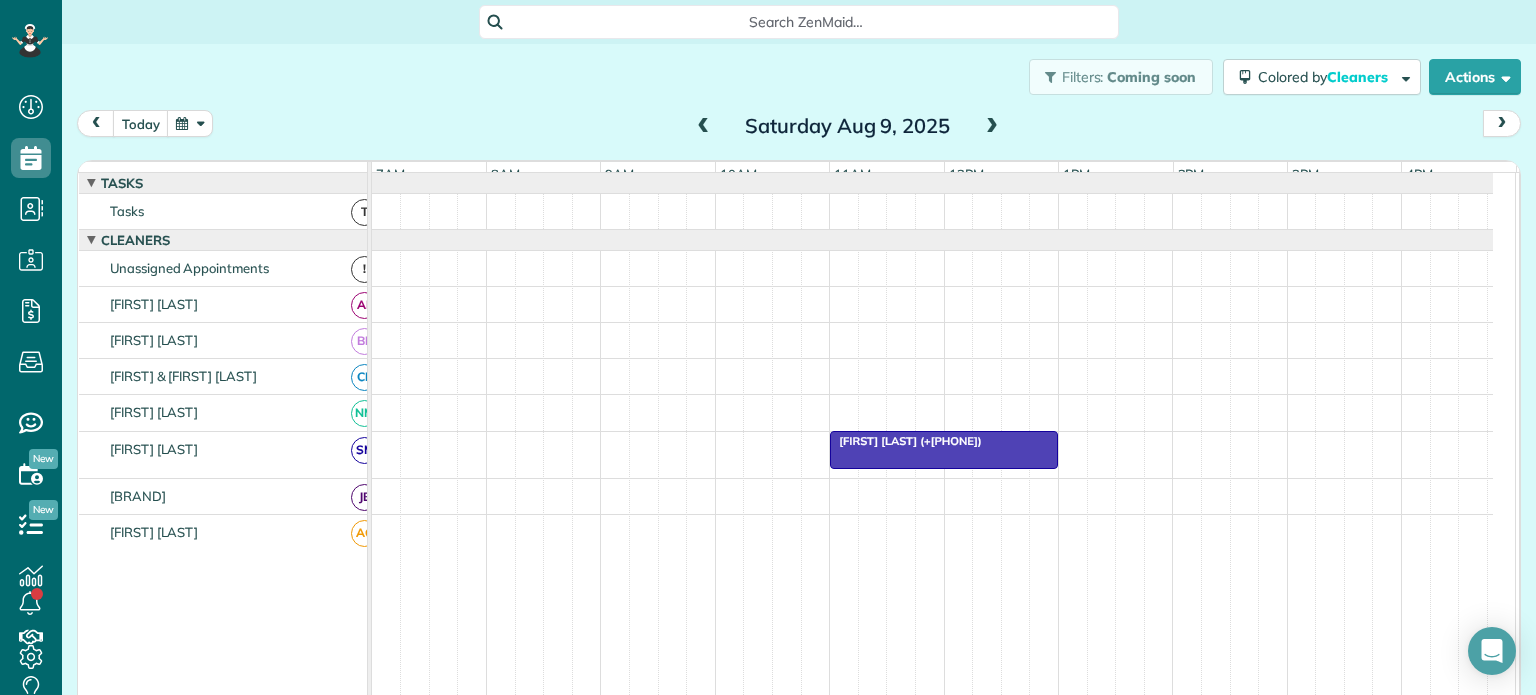 click at bounding box center [992, 127] 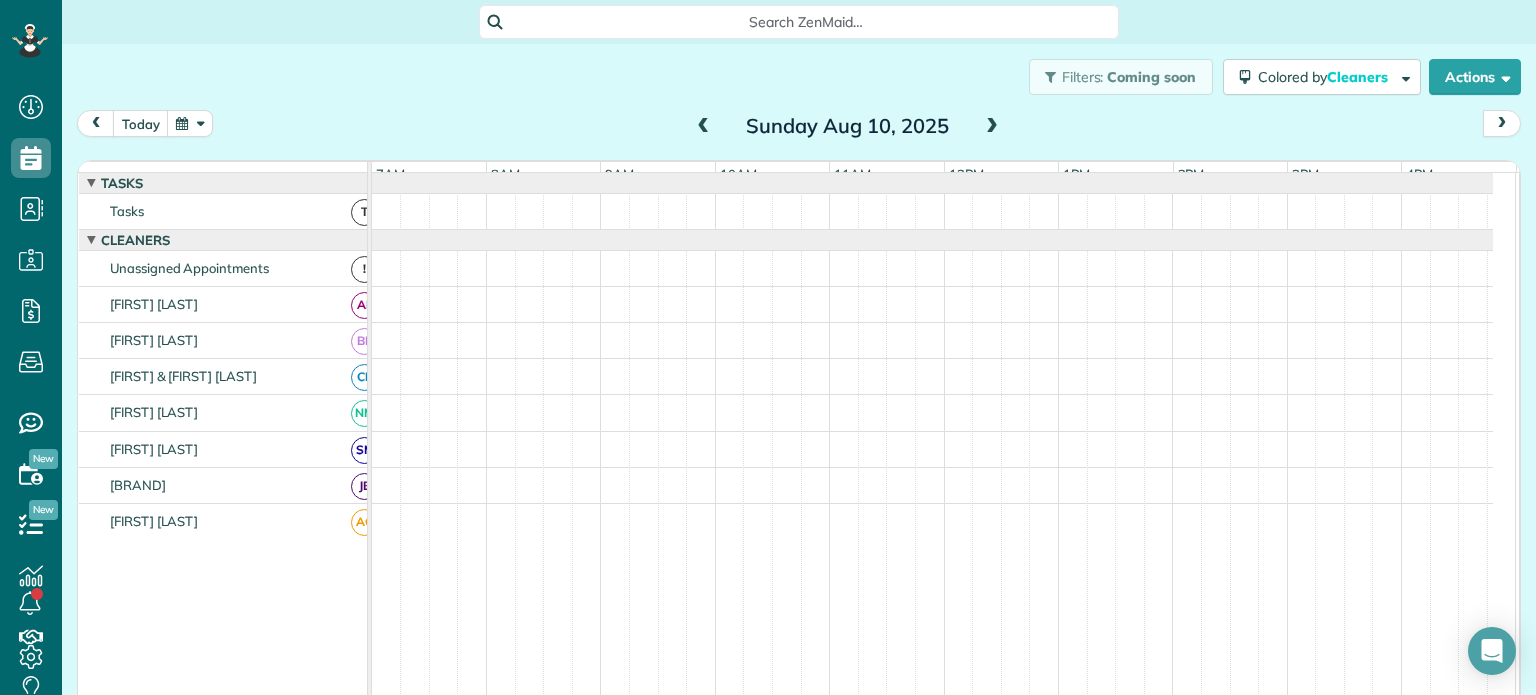 click at bounding box center [992, 127] 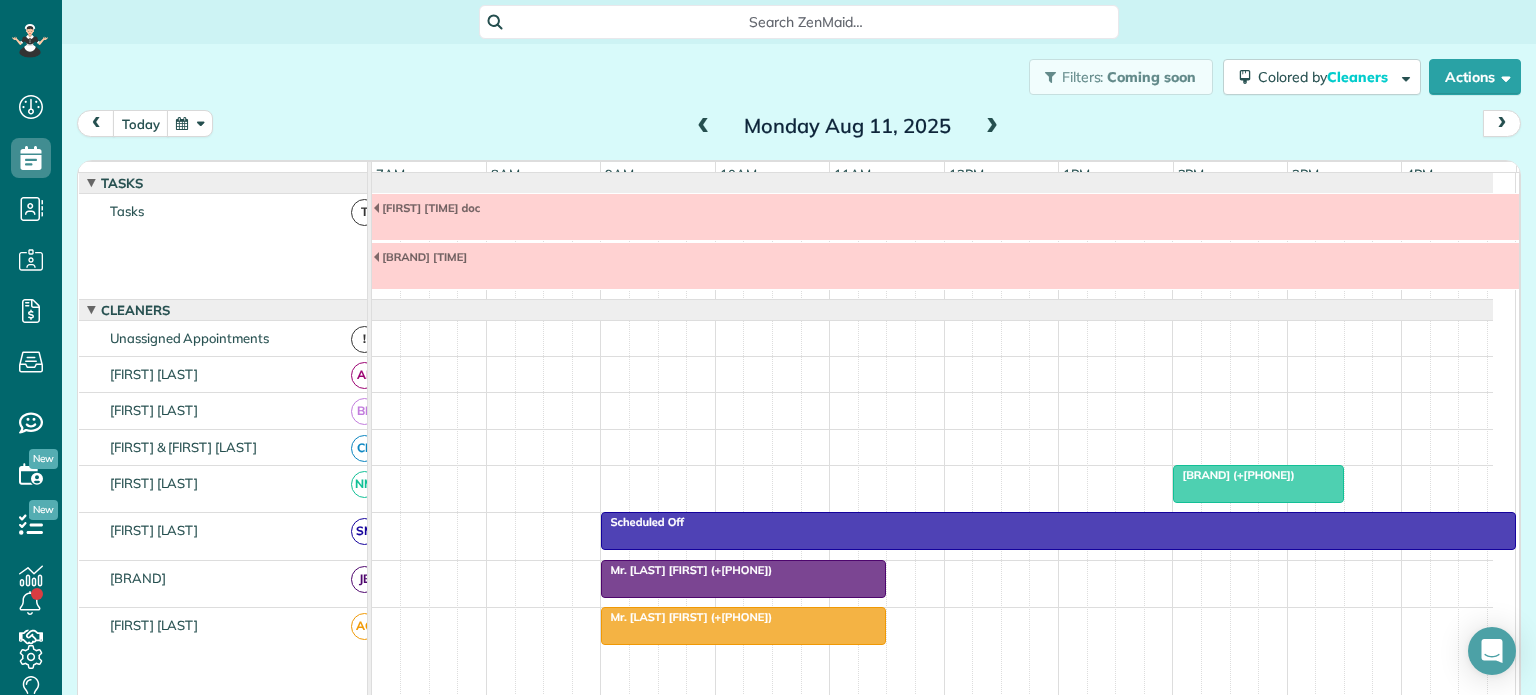 scroll, scrollTop: 70, scrollLeft: 0, axis: vertical 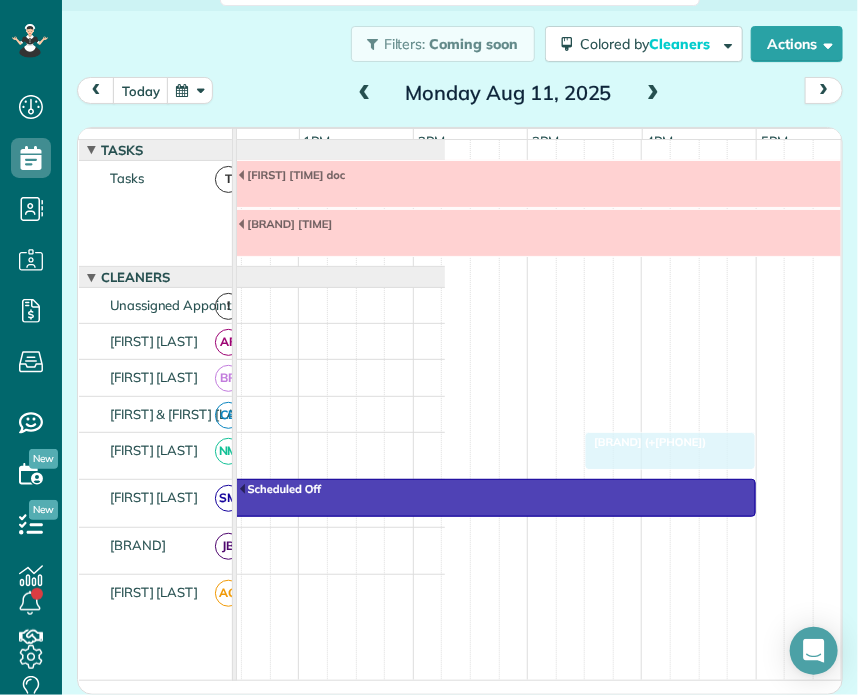 drag, startPoint x: 451, startPoint y: 451, endPoint x: 613, endPoint y: 459, distance: 162.19742 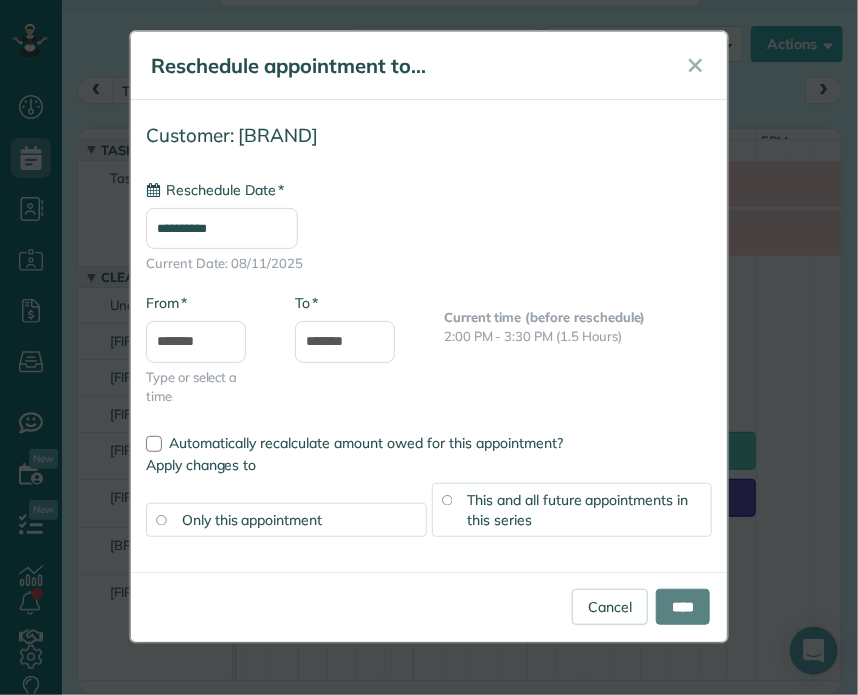 type on "**********" 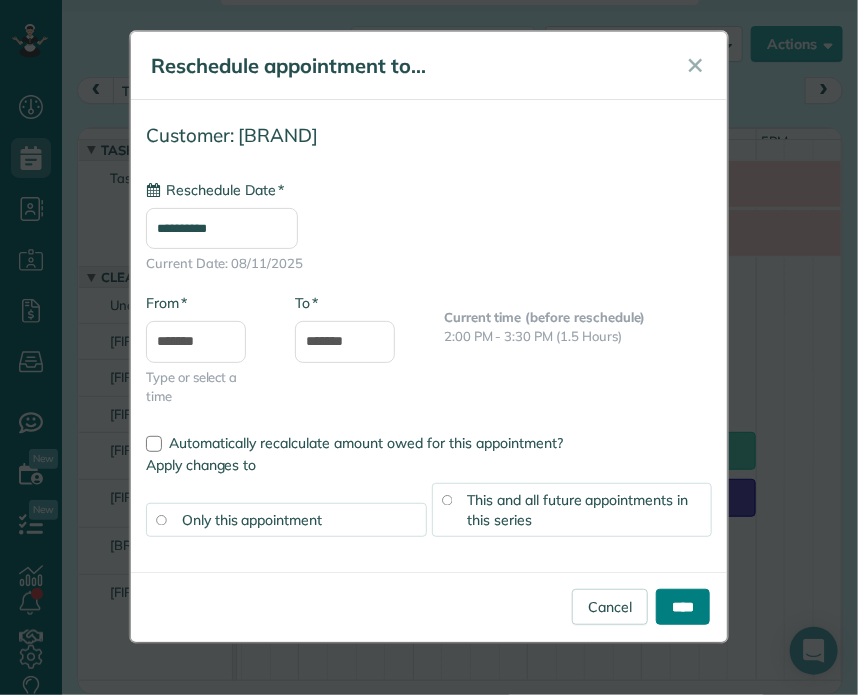 click on "****" at bounding box center (683, 607) 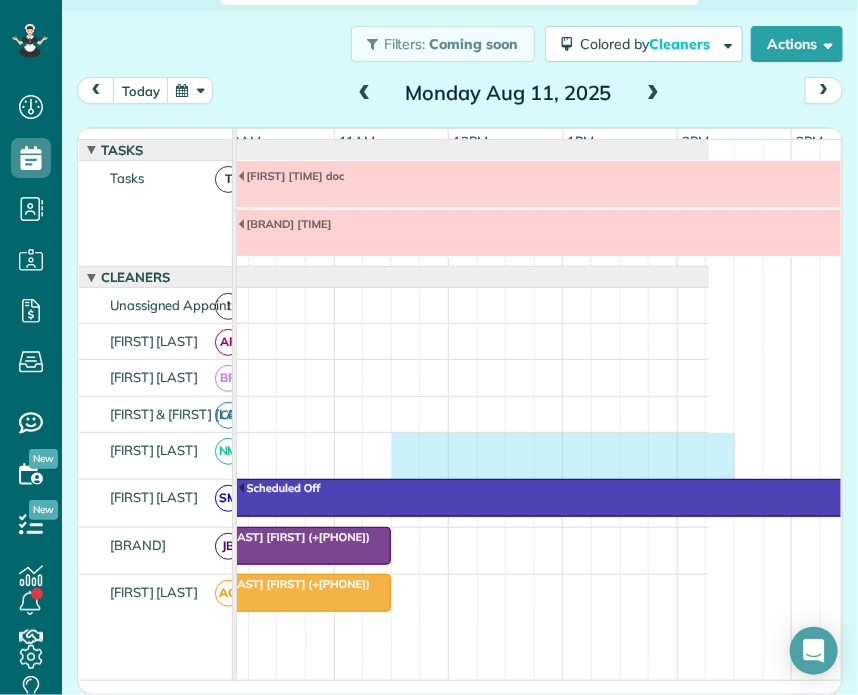 drag, startPoint x: 397, startPoint y: 448, endPoint x: 706, endPoint y: 455, distance: 309.07928 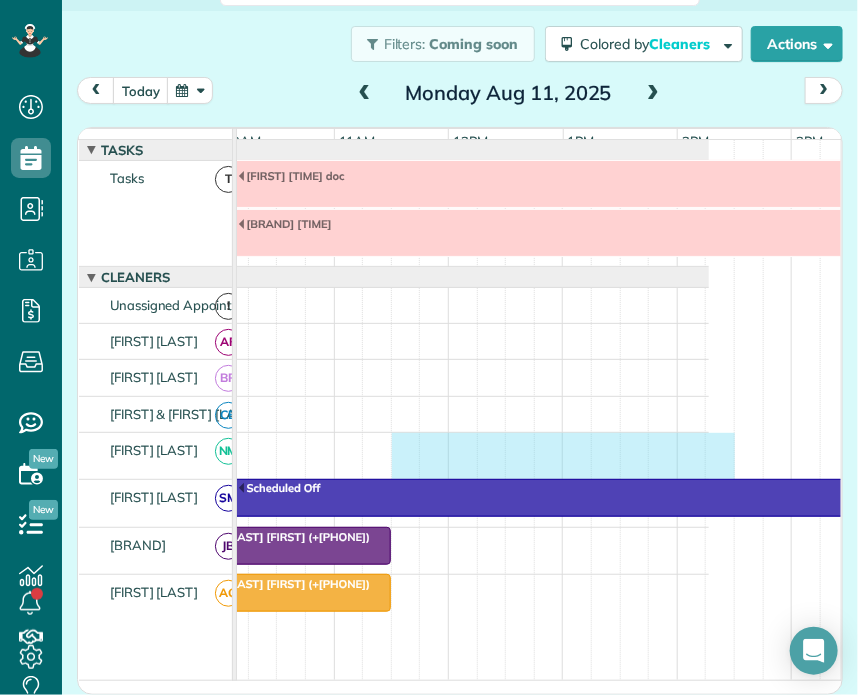 click on "[BRAND] (+[PHONE])" at bounding box center (293, 456) 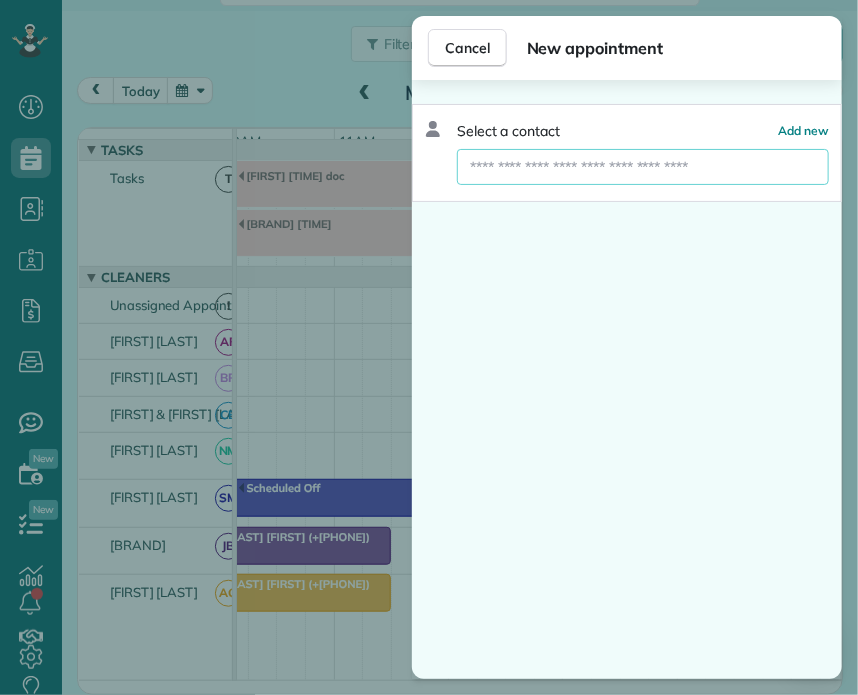 click at bounding box center [643, 167] 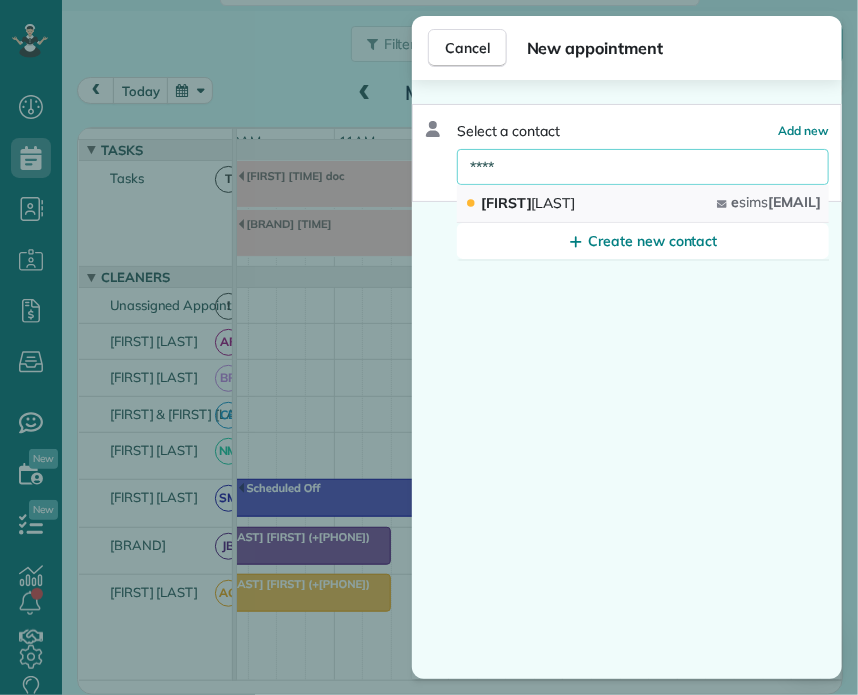 type on "****" 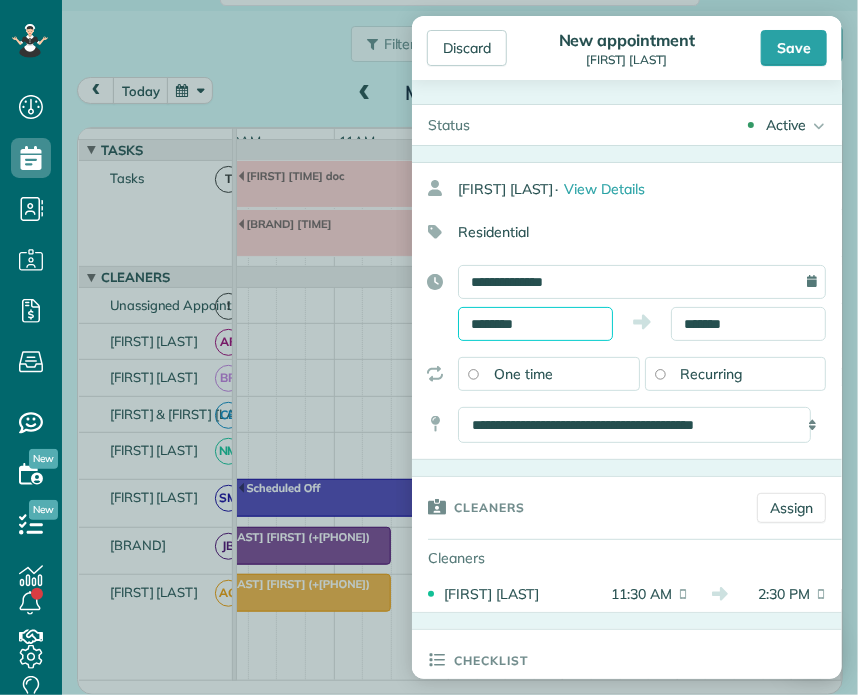click on "********" at bounding box center [535, 324] 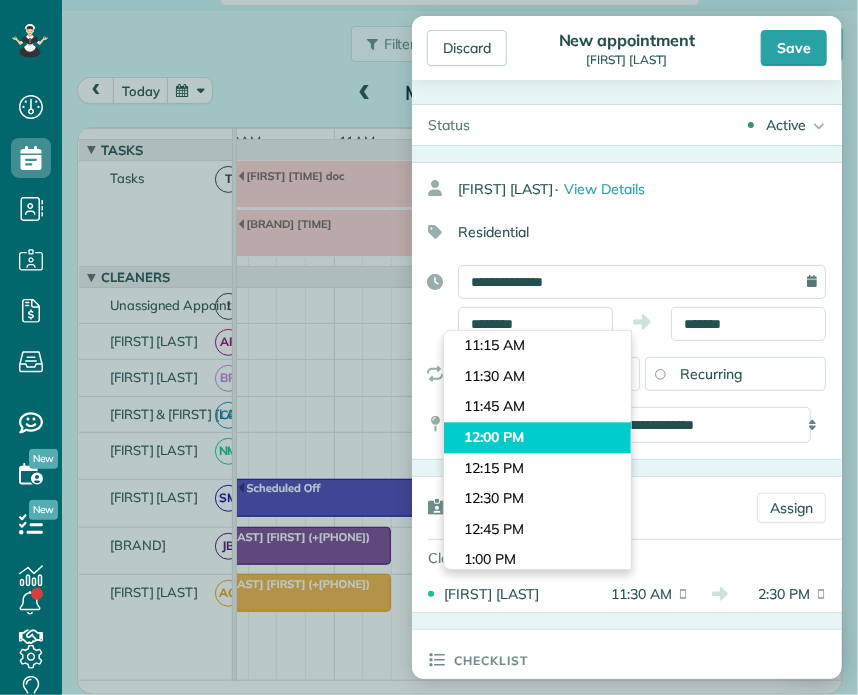 type on "********" 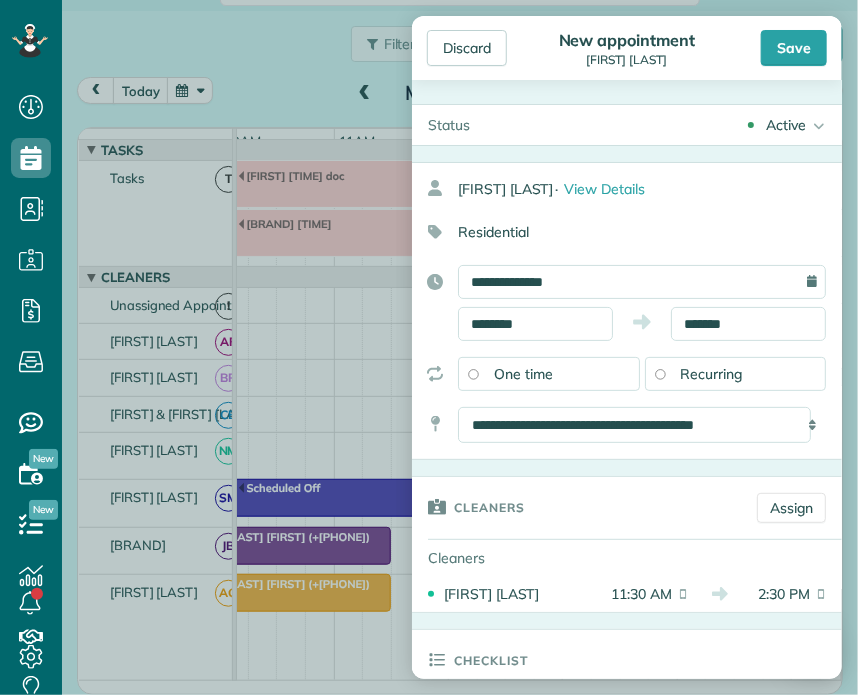click on "Dashboard
Scheduling
Calendar View
List View
Dispatch View - Weekly scheduling (Beta)" at bounding box center [429, 347] 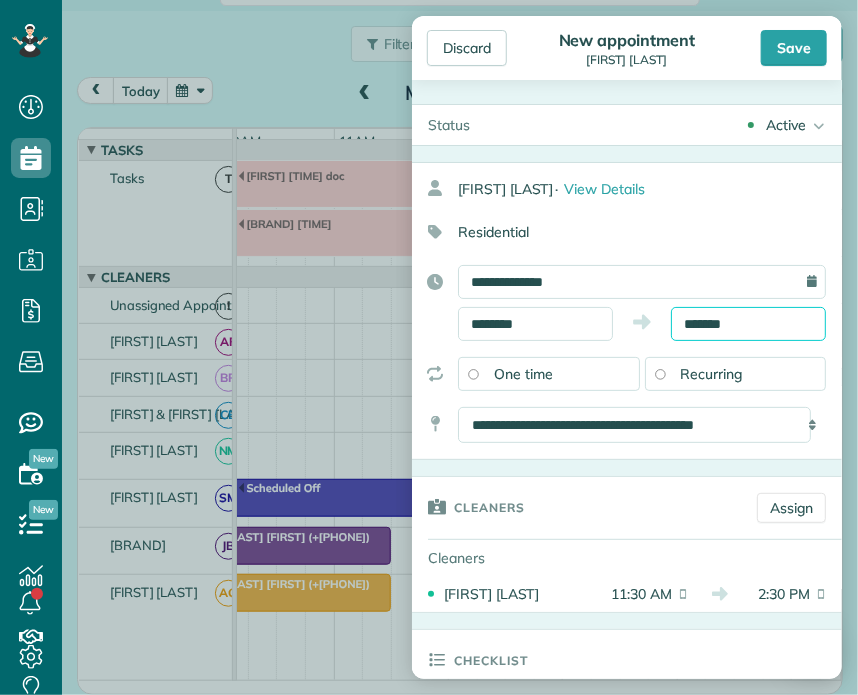 click on "*******" at bounding box center [748, 324] 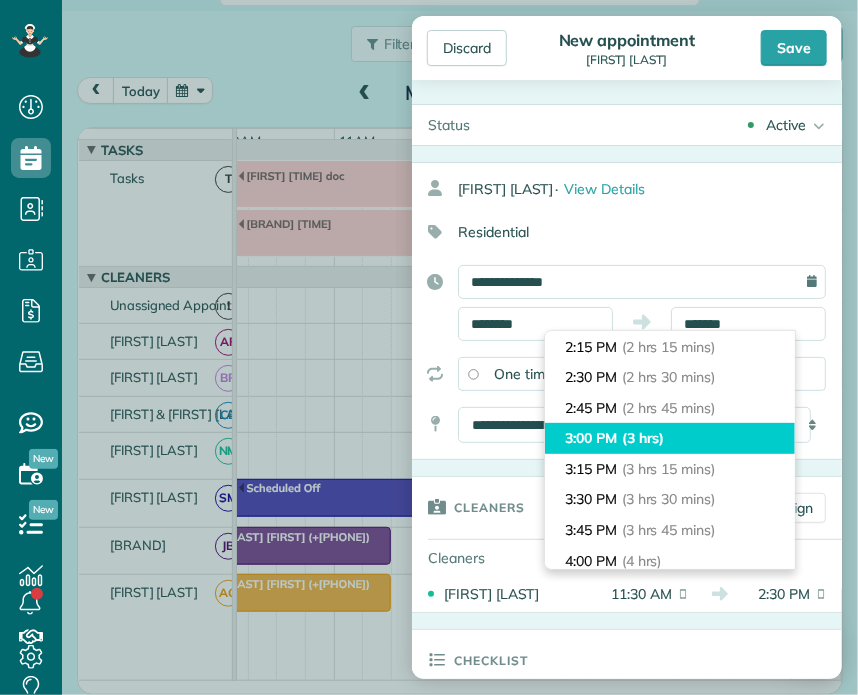 type on "*******" 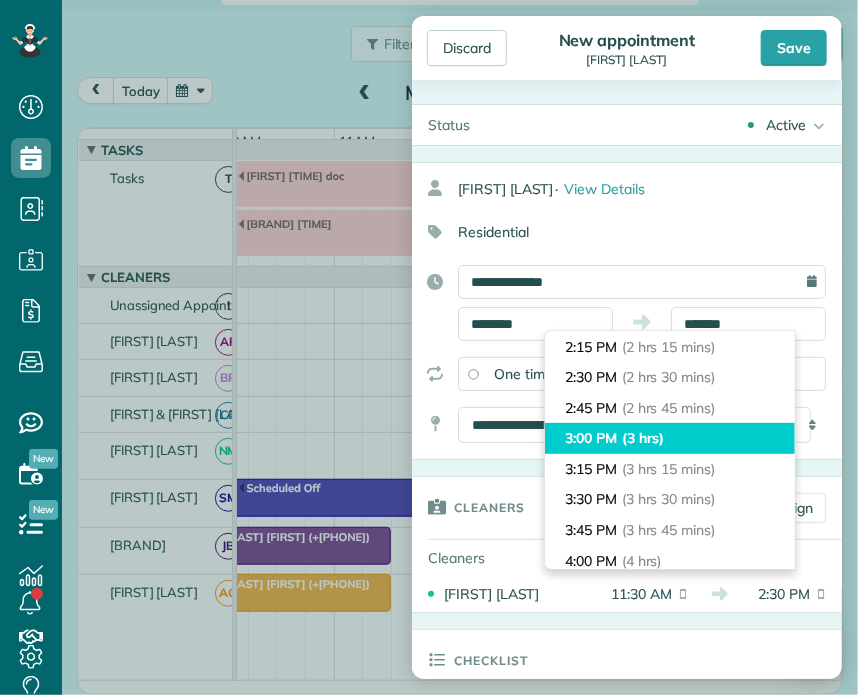 click on "3:00 PM  (3 hrs)" at bounding box center (670, 438) 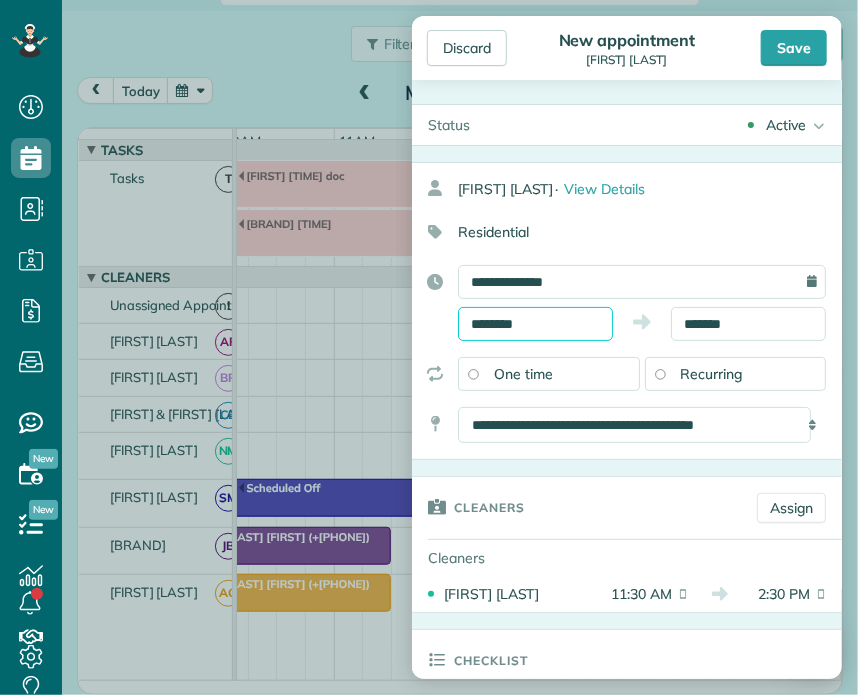 click on "********" at bounding box center (535, 324) 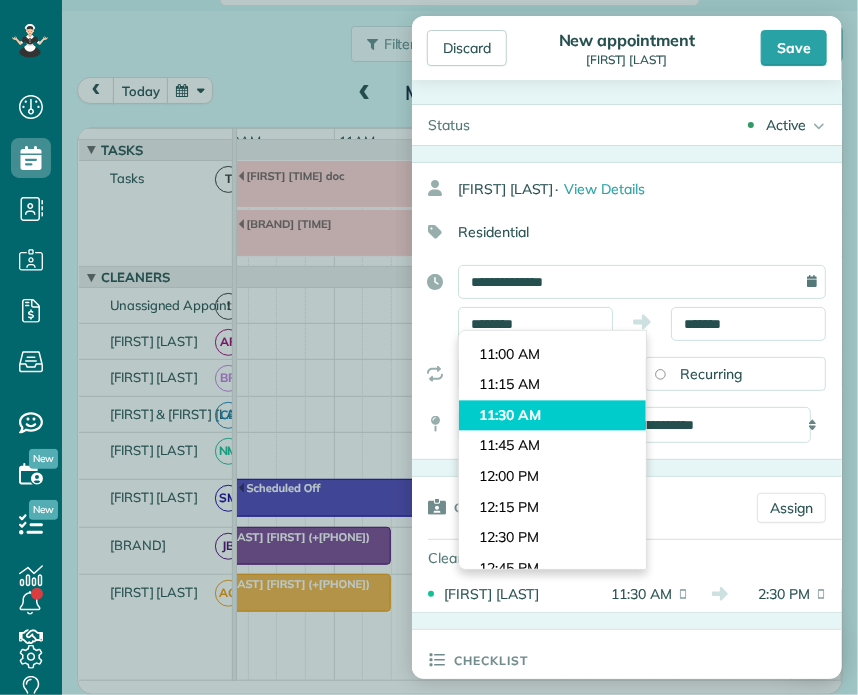 type on "********" 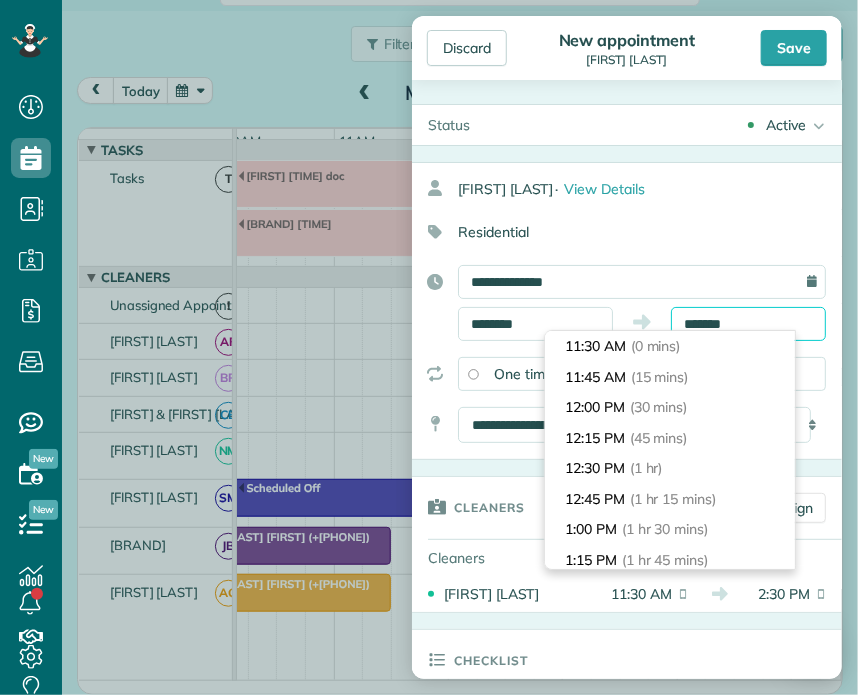 click on "*******" at bounding box center (748, 324) 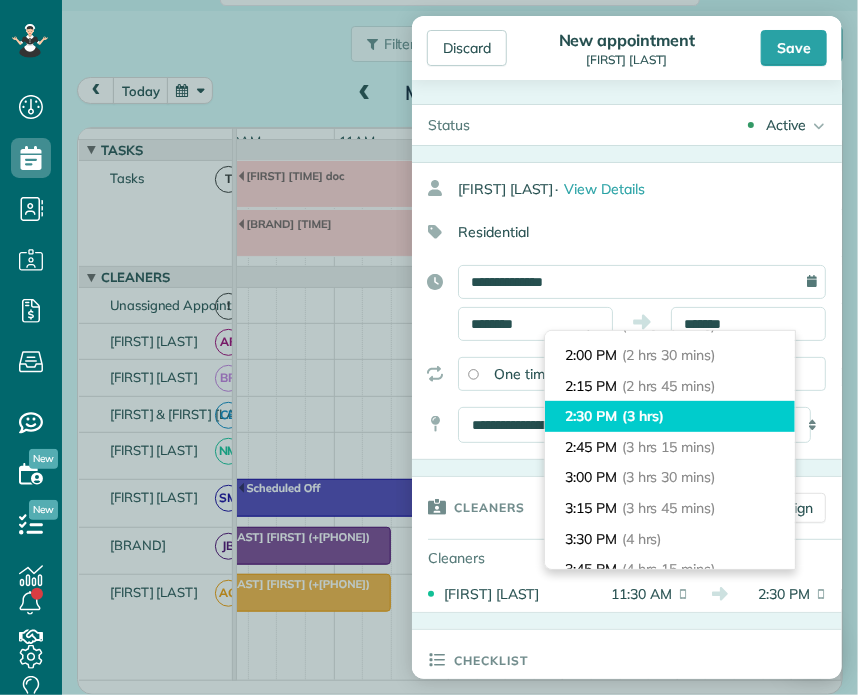 type on "*******" 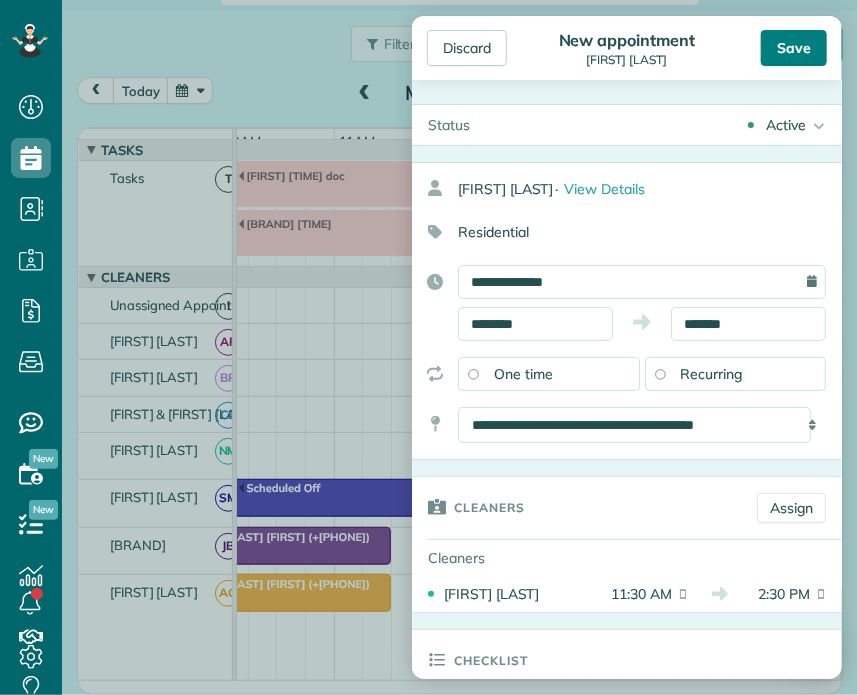 click on "Save" at bounding box center [794, 48] 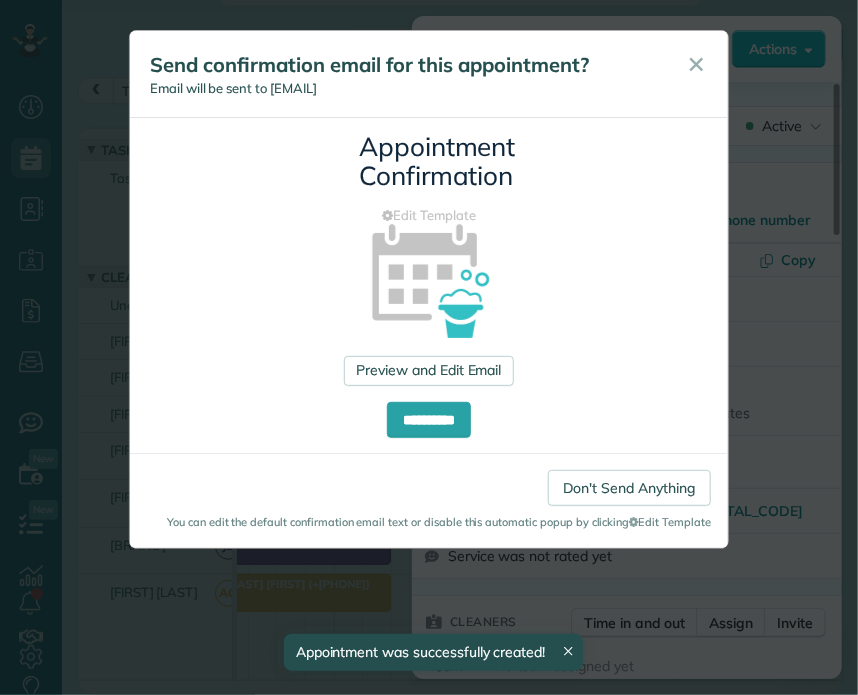 drag, startPoint x: 690, startPoint y: 63, endPoint x: 618, endPoint y: 62, distance: 72.00694 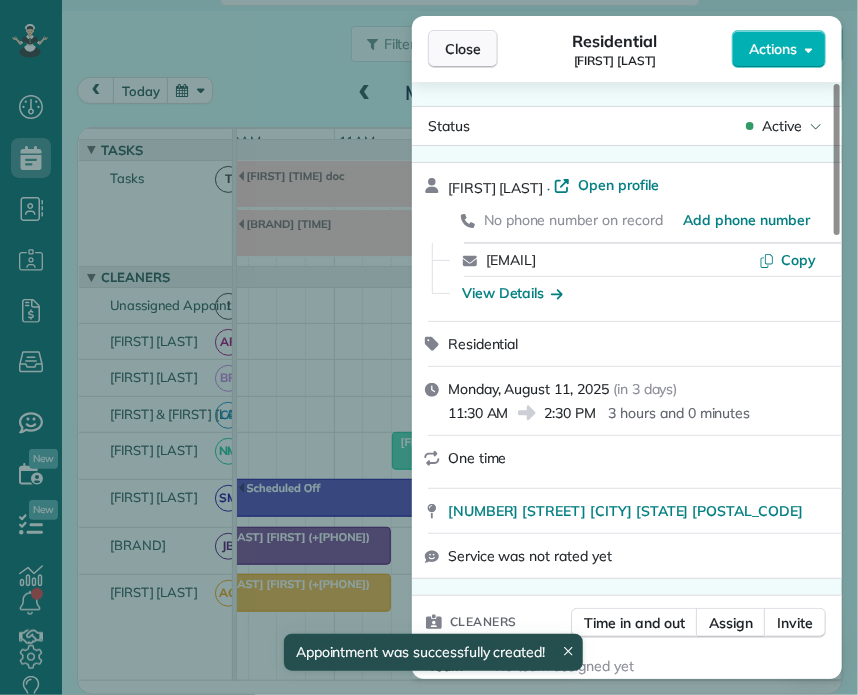 click on "Close" at bounding box center [463, 49] 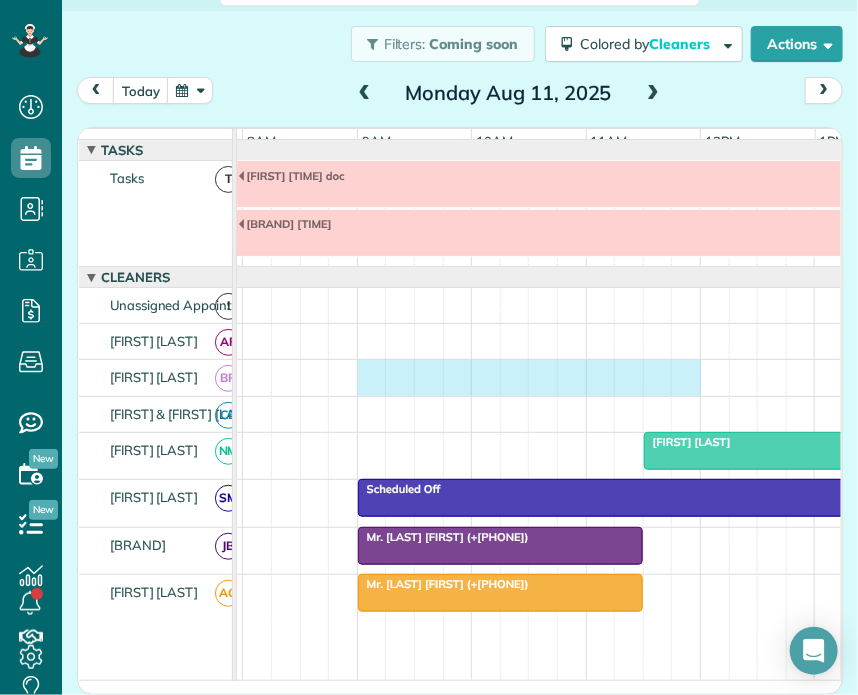 drag, startPoint x: 362, startPoint y: 379, endPoint x: 673, endPoint y: 394, distance: 311.3615 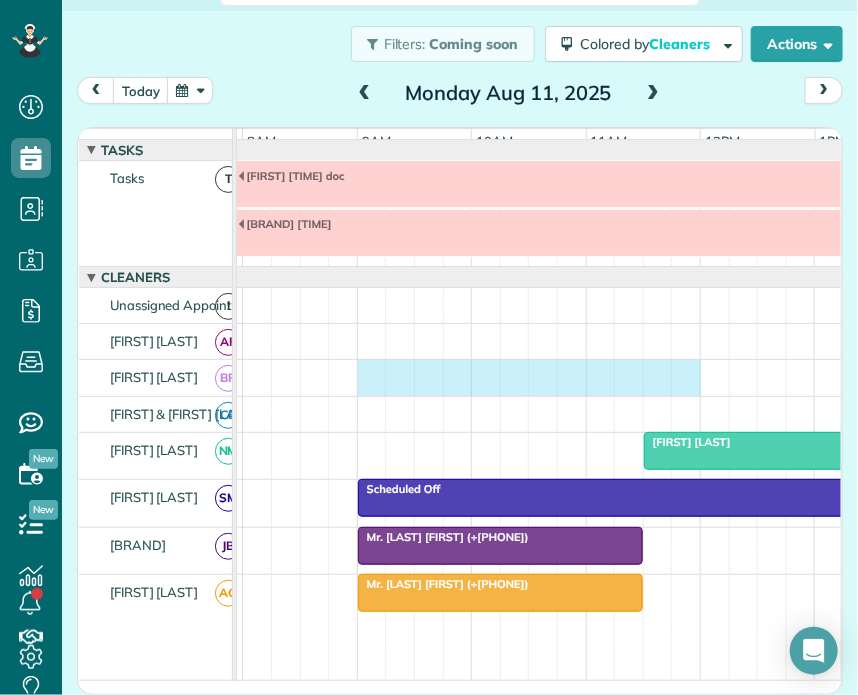 click at bounding box center [545, 377] 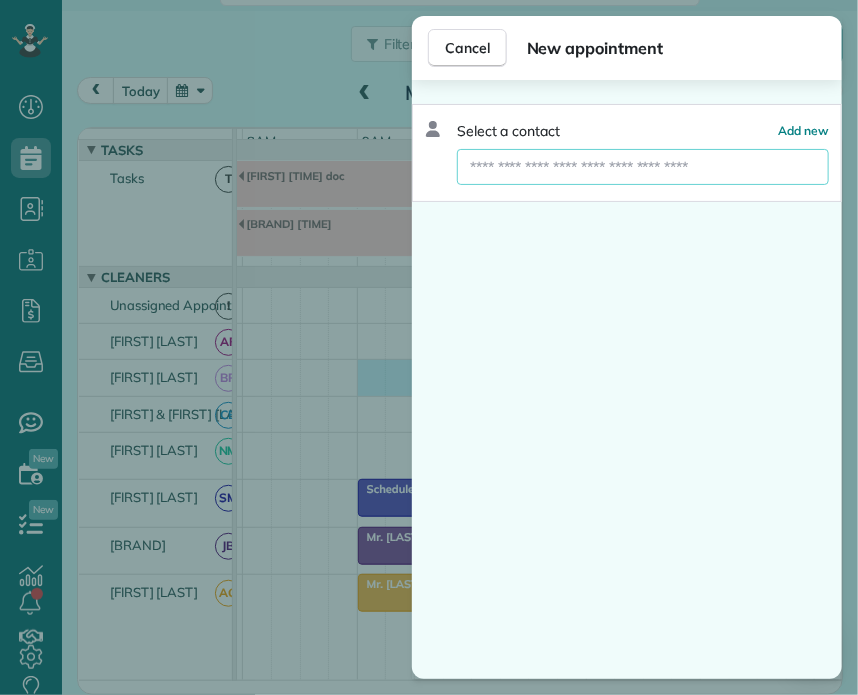 click at bounding box center [643, 167] 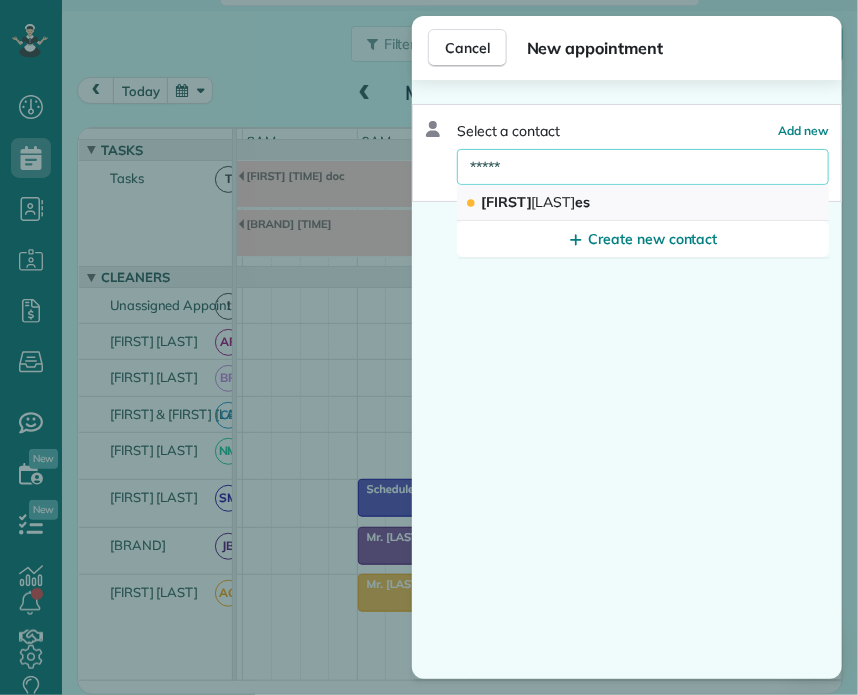 type on "*****" 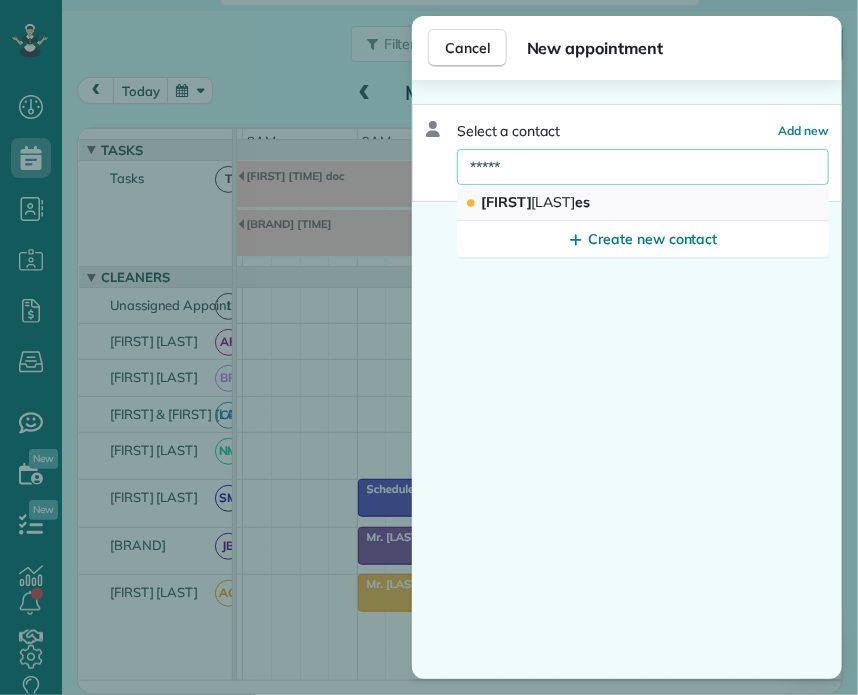 click on "[FIRST] [LAST]" at bounding box center (535, 202) 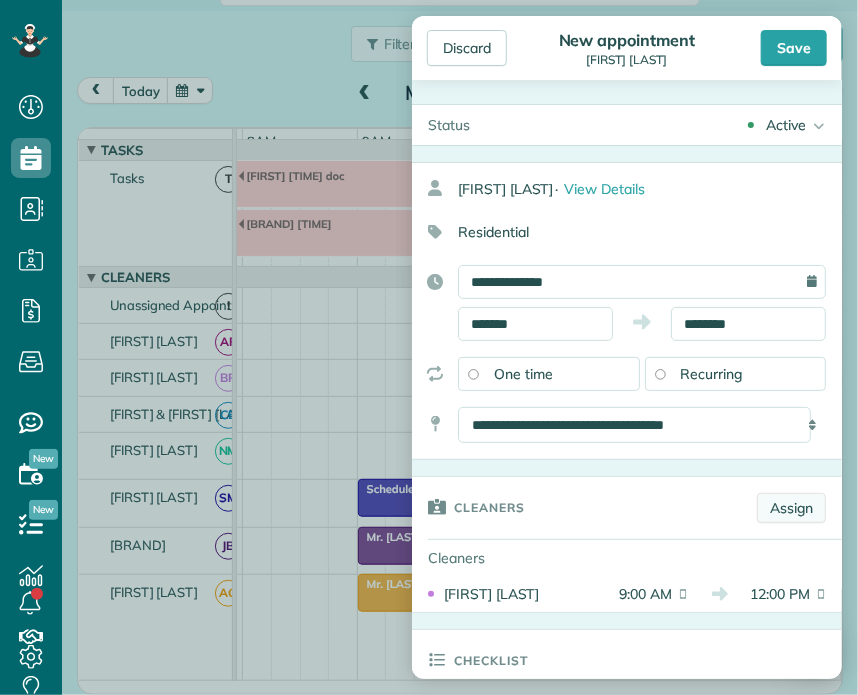 click on "Assign" at bounding box center (791, 508) 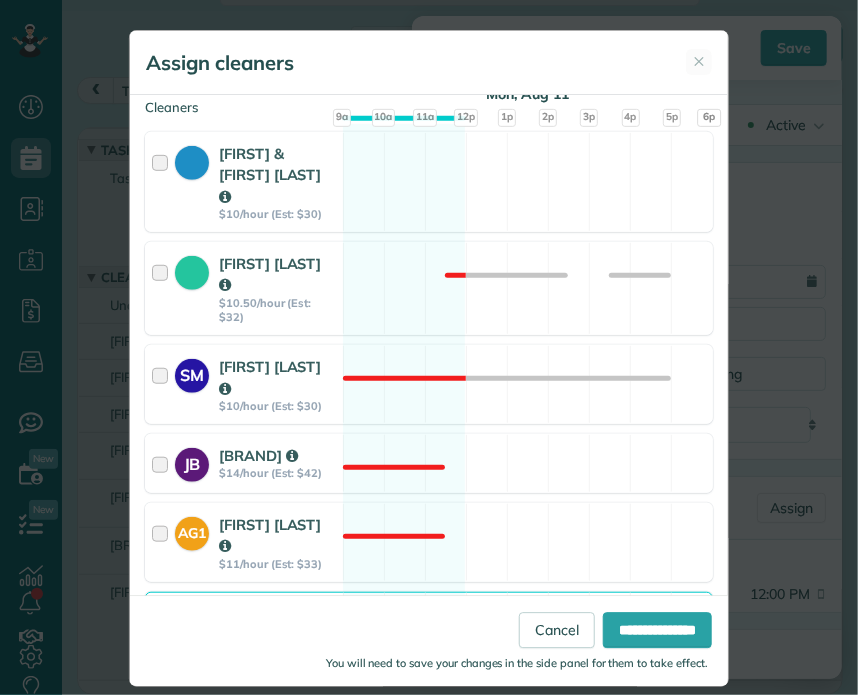 click at bounding box center [163, 631] 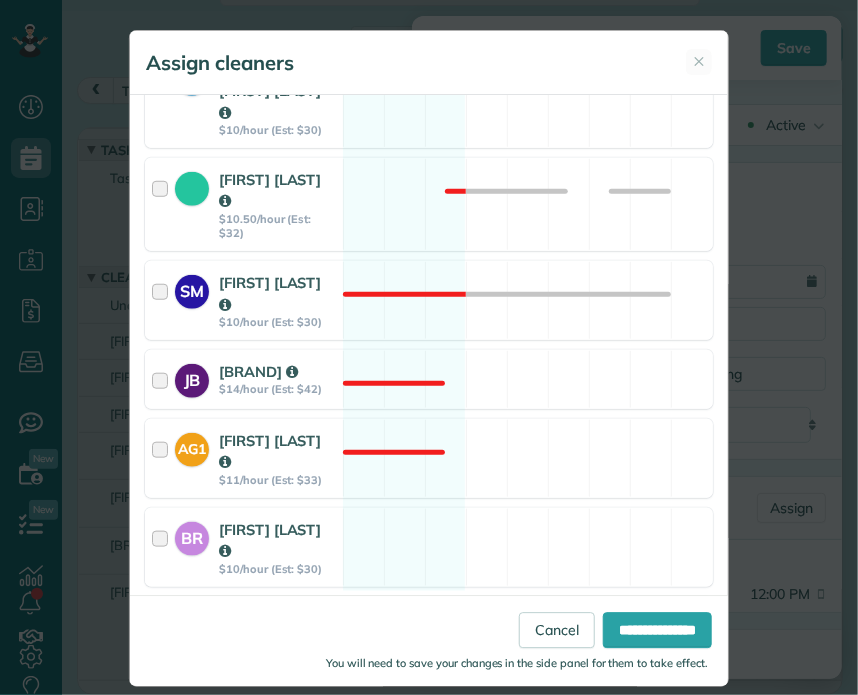 click at bounding box center [163, 636] 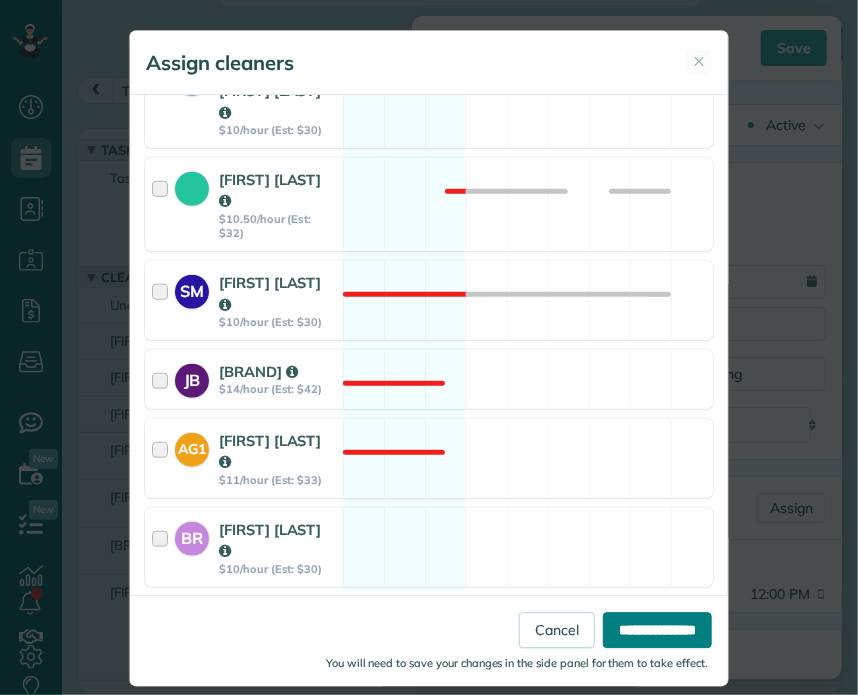 click on "**********" at bounding box center (657, 631) 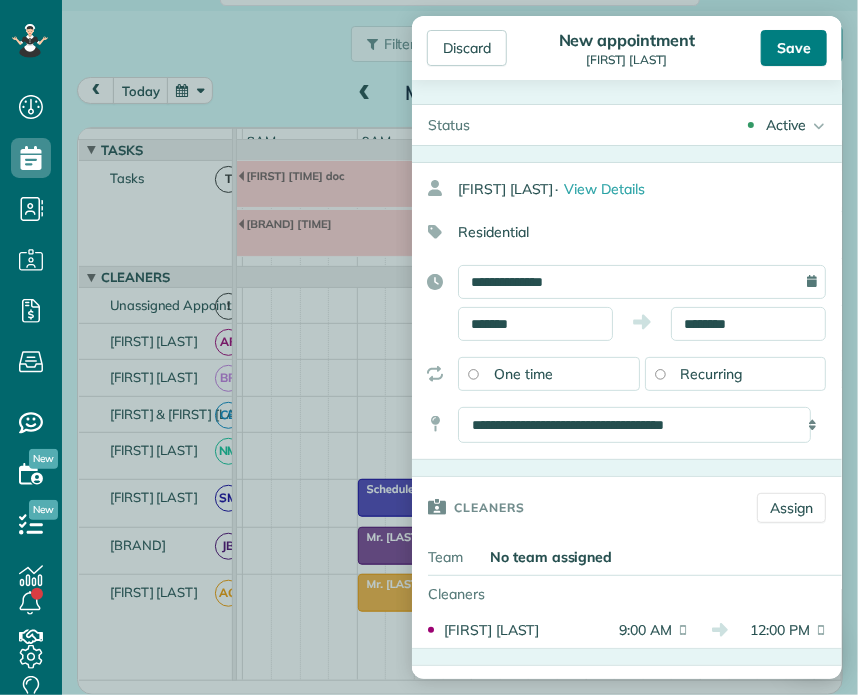 click on "Save" at bounding box center [794, 48] 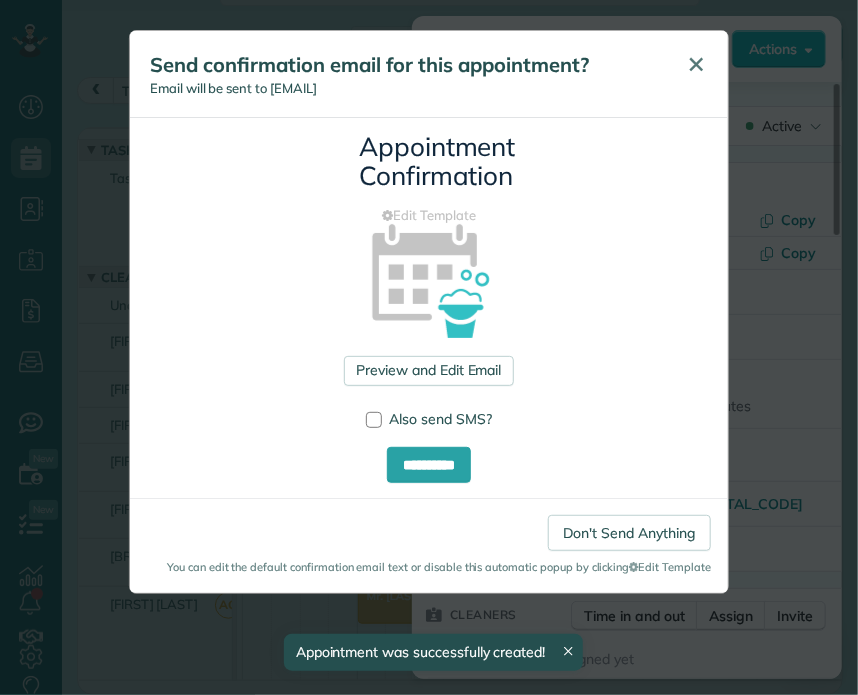 click on "✕" at bounding box center [696, 64] 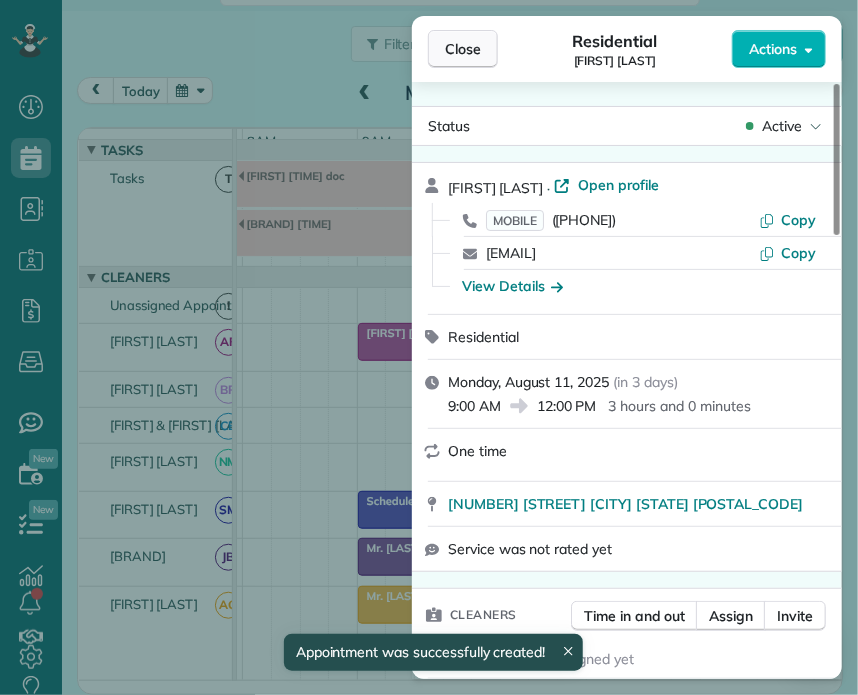 click on "Close" at bounding box center (463, 49) 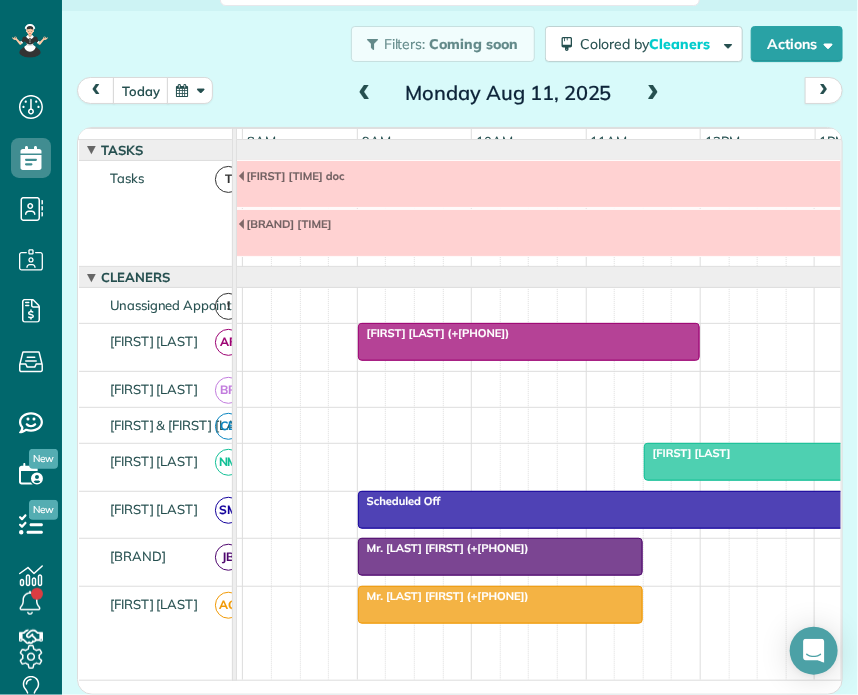 scroll, scrollTop: 0, scrollLeft: 262, axis: horizontal 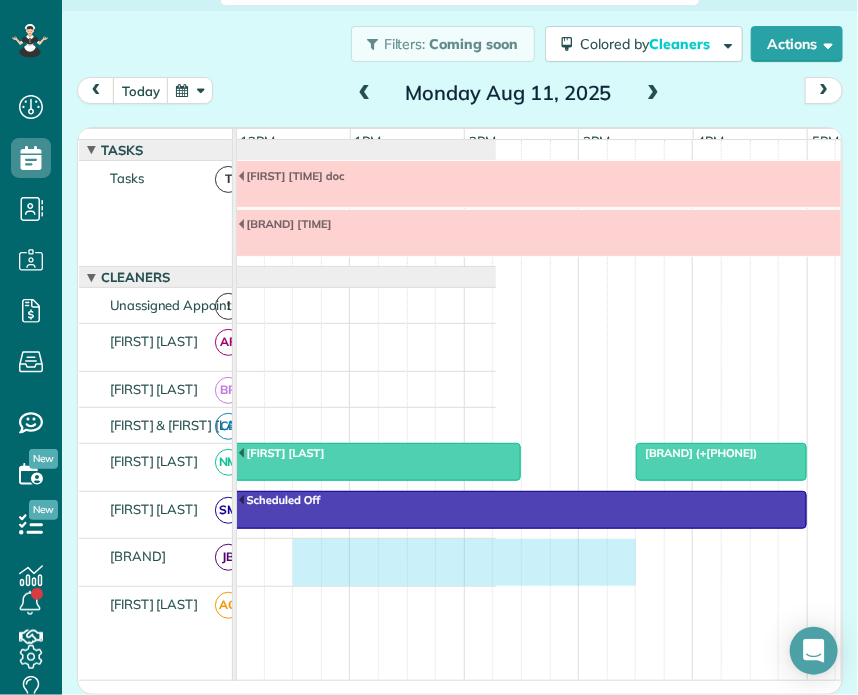 drag, startPoint x: 497, startPoint y: 559, endPoint x: 610, endPoint y: 568, distance: 113.35784 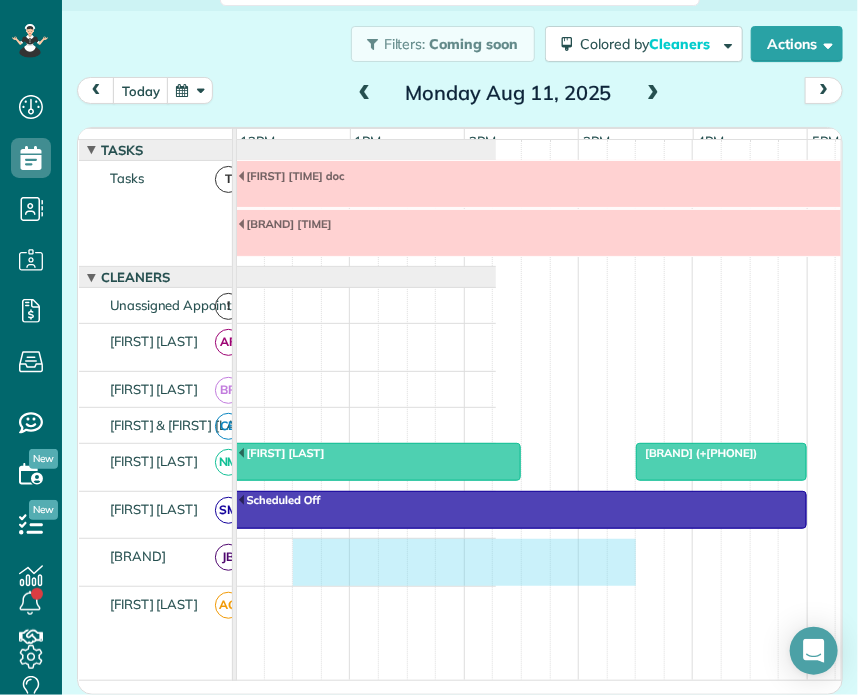 click on "Mr. [LAST] [FIRST] (+[PHONE])" at bounding box center [80, 562] 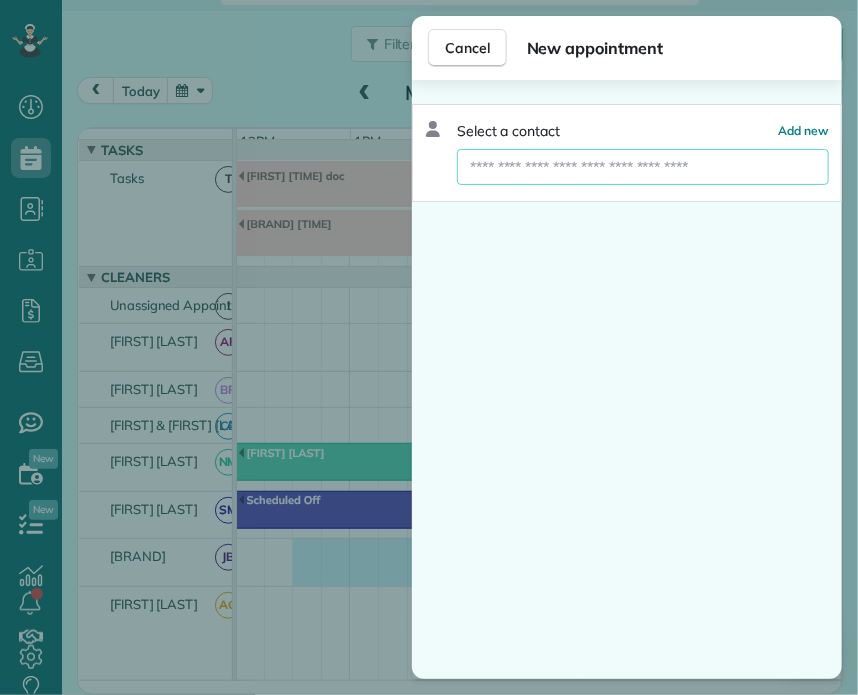 click at bounding box center (643, 167) 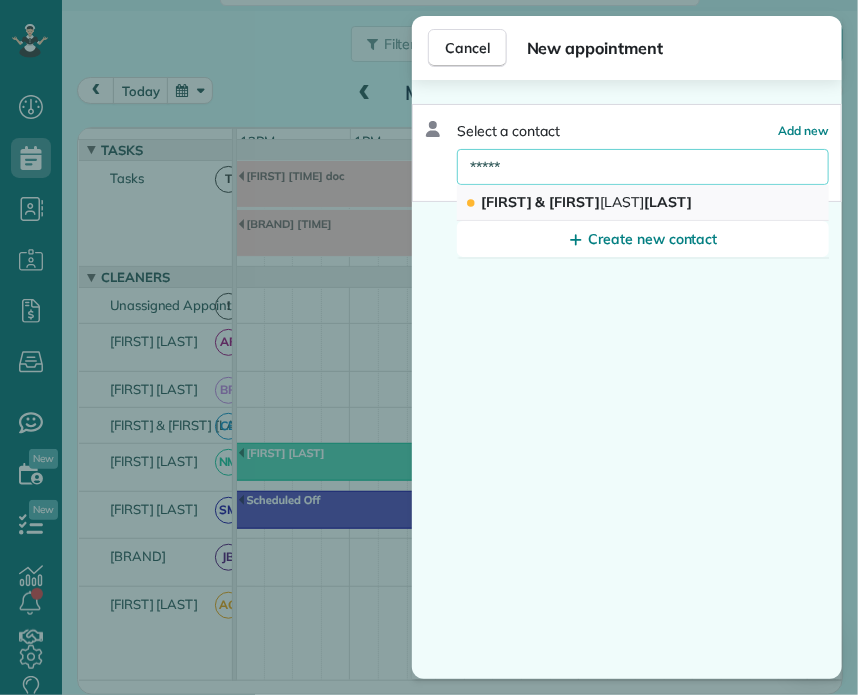 type on "*****" 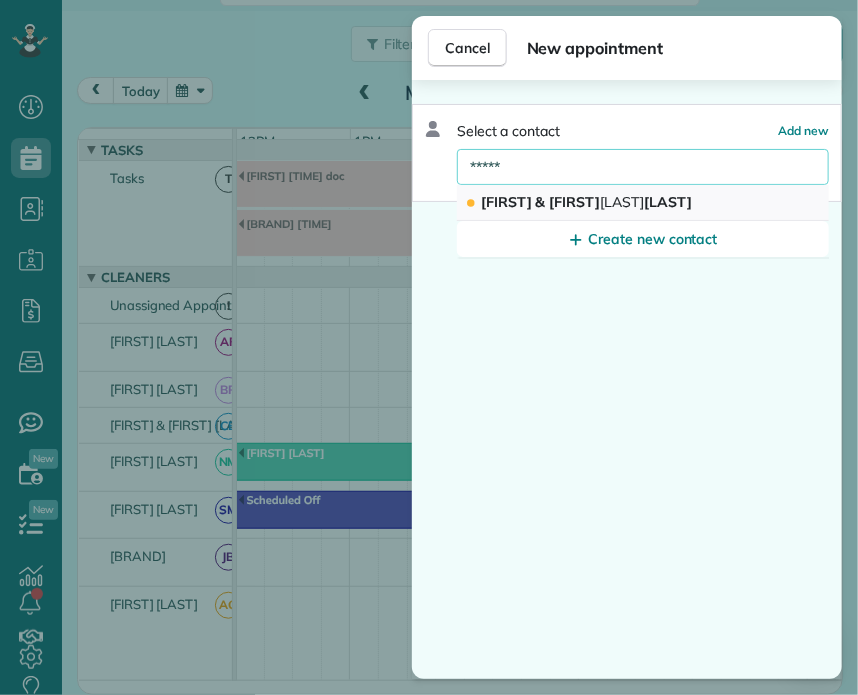 click on "[FIRST] & [FIRST] [LAST]" at bounding box center [586, 202] 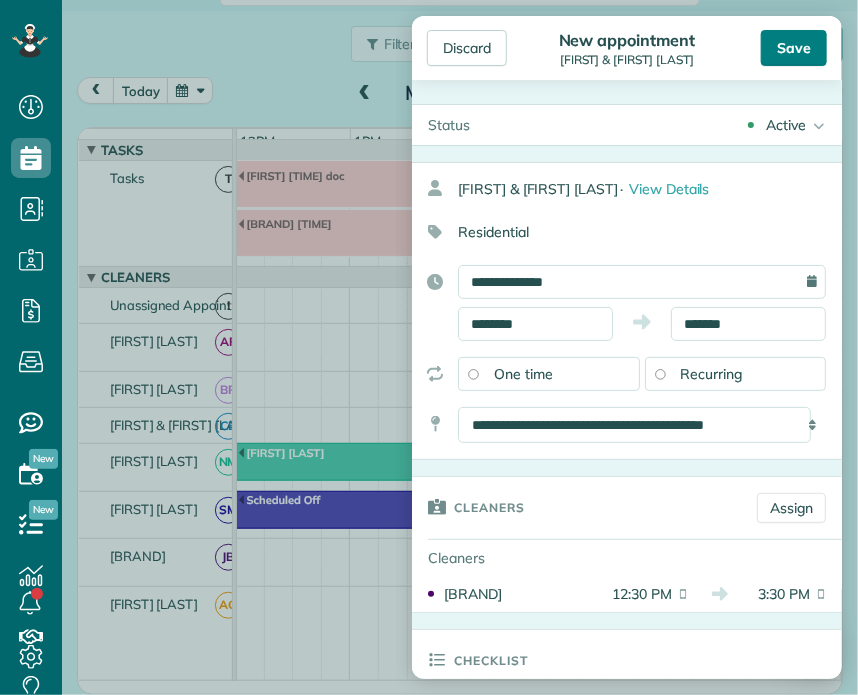 click on "Save" at bounding box center [794, 48] 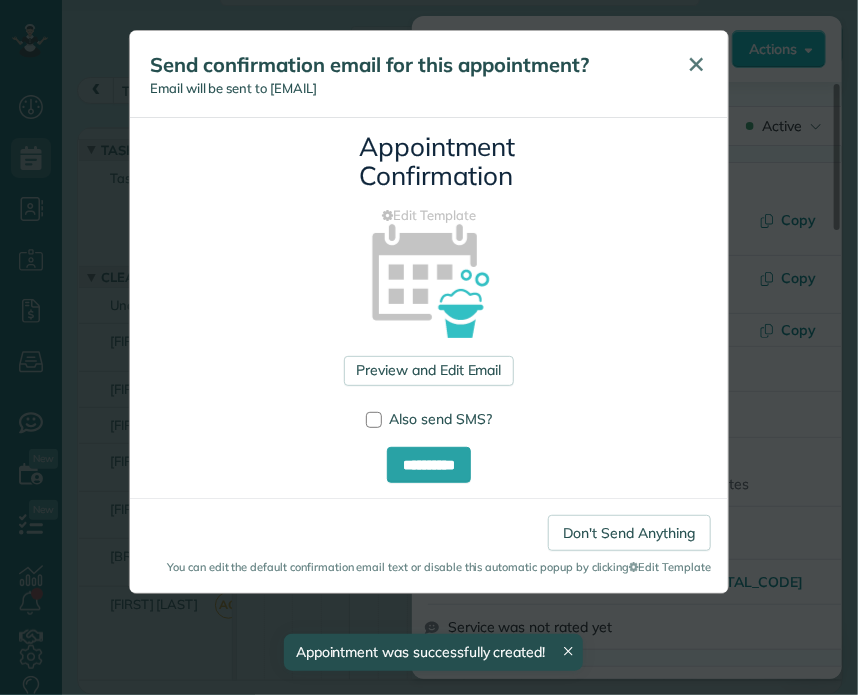 click on "✕" at bounding box center [696, 64] 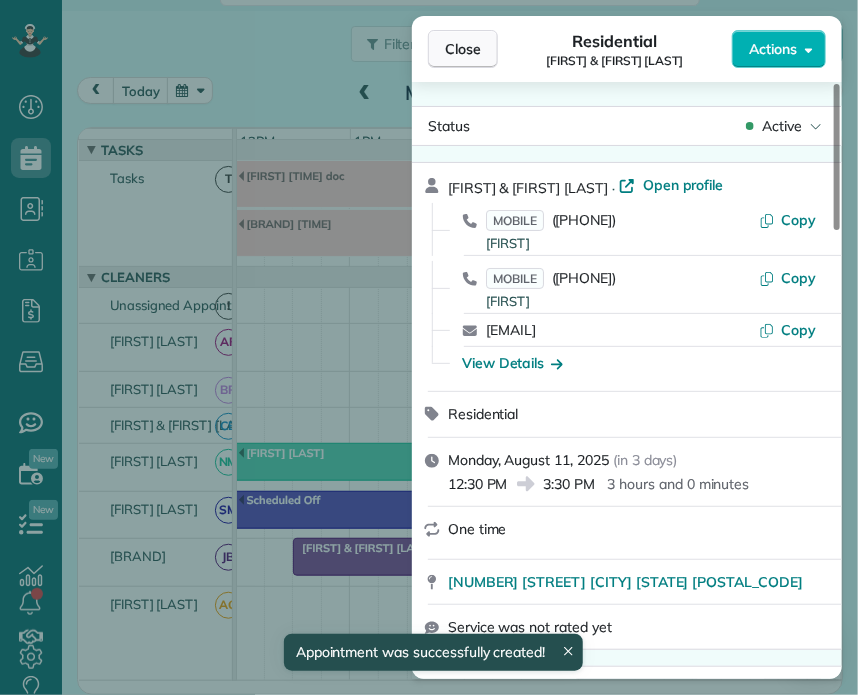 click on "Close" at bounding box center [463, 49] 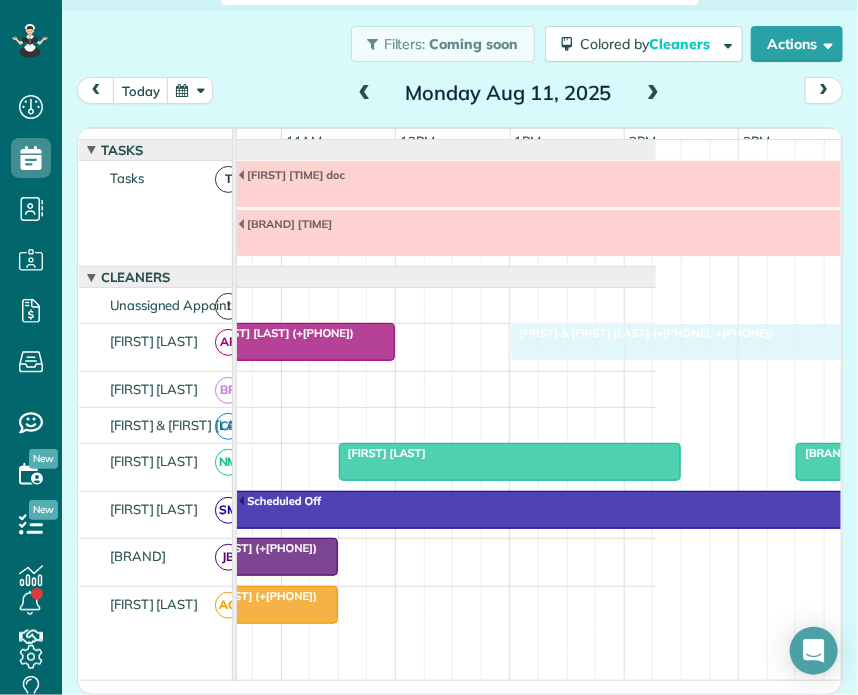 drag, startPoint x: 550, startPoint y: 559, endPoint x: 614, endPoint y: 373, distance: 196.70282 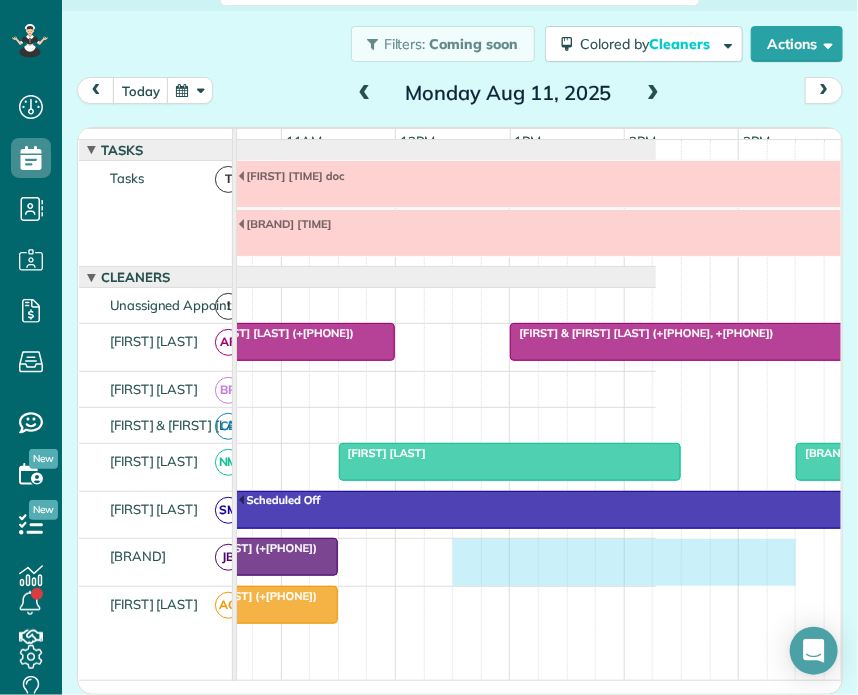 drag, startPoint x: 456, startPoint y: 563, endPoint x: 764, endPoint y: 587, distance: 308.93365 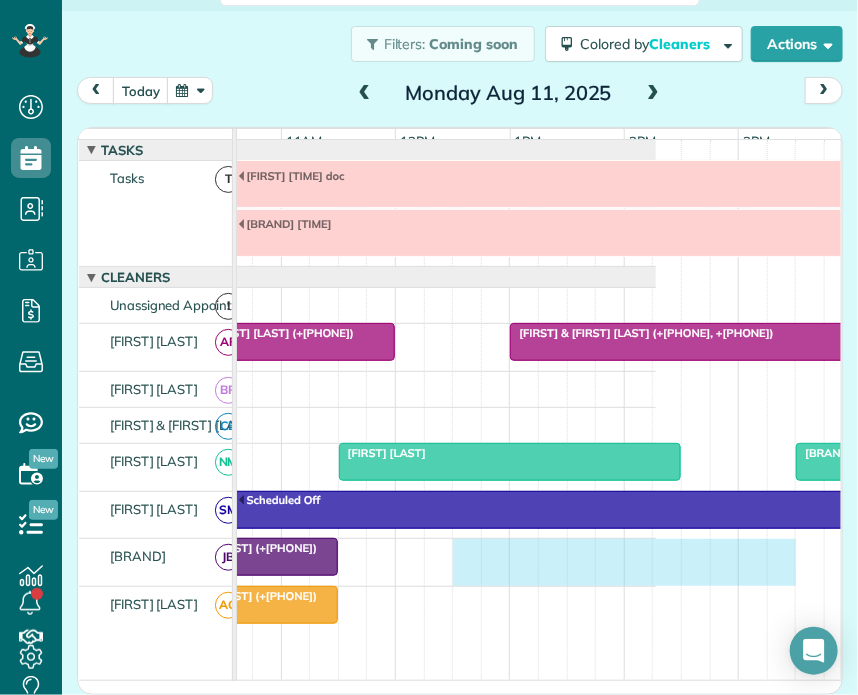 click on "Mr. [LAST] [FIRST] (+[PHONE])" at bounding box center (240, 562) 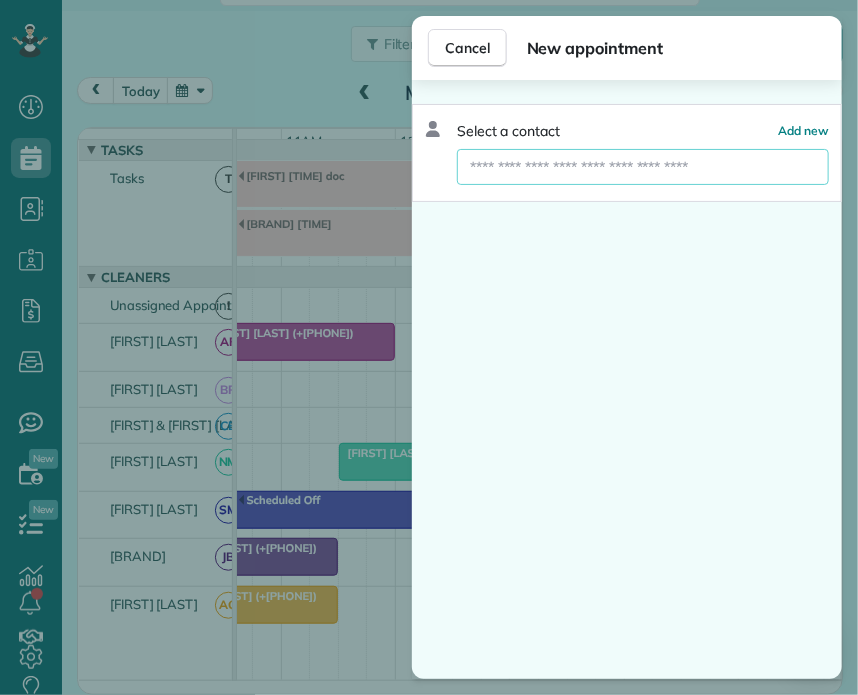 click at bounding box center [643, 167] 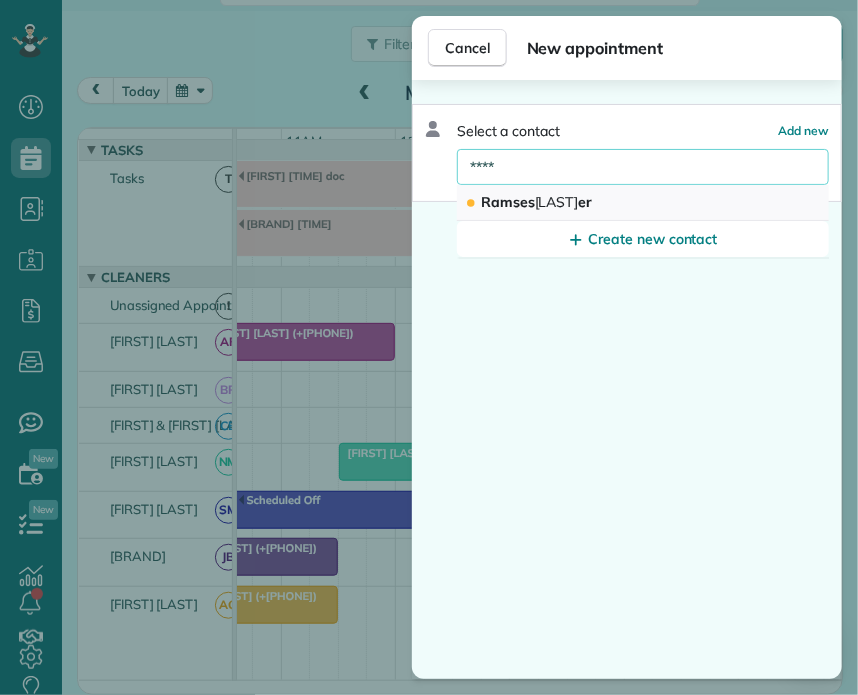 type on "****" 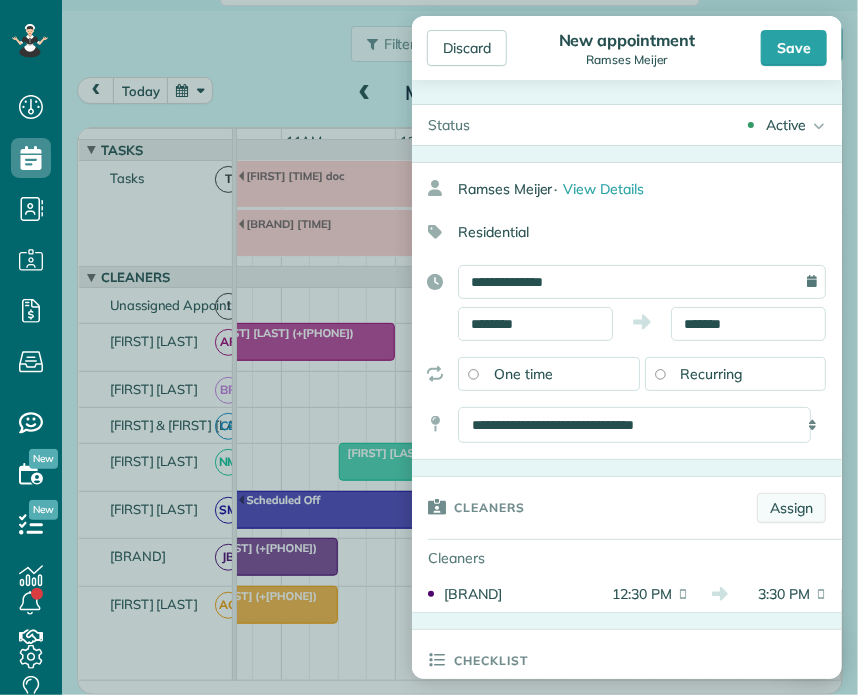 click on "Assign" at bounding box center (791, 508) 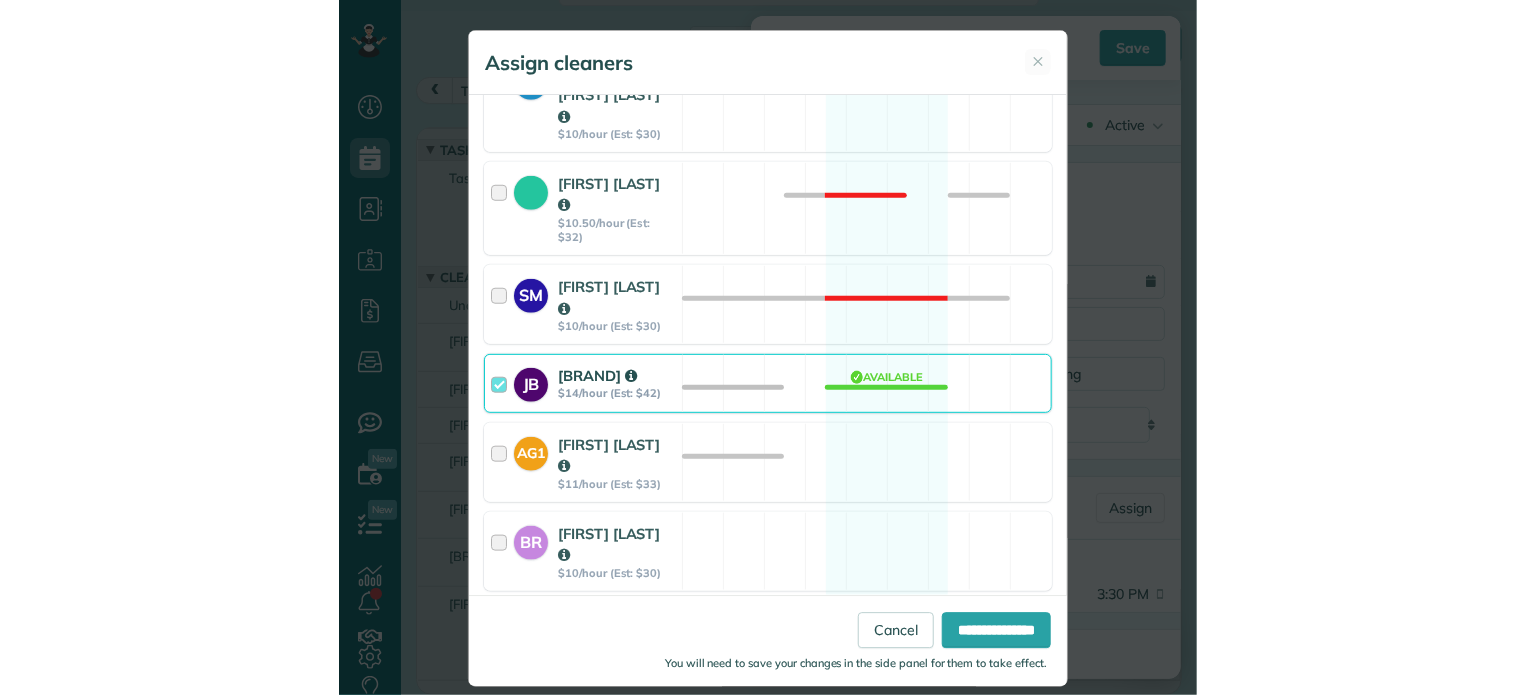 scroll, scrollTop: 384, scrollLeft: 0, axis: vertical 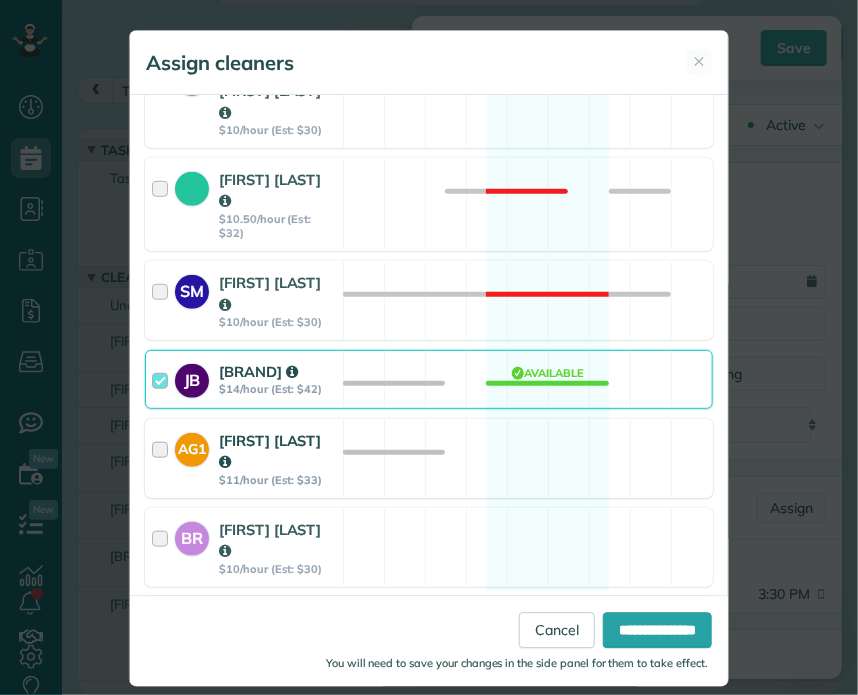 click at bounding box center (163, 458) 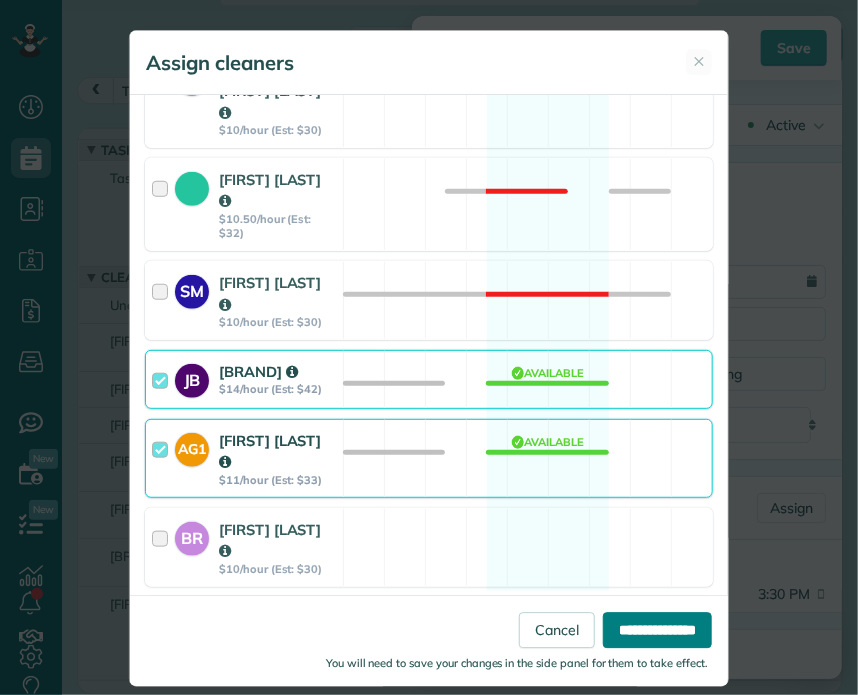 click on "**********" at bounding box center [657, 631] 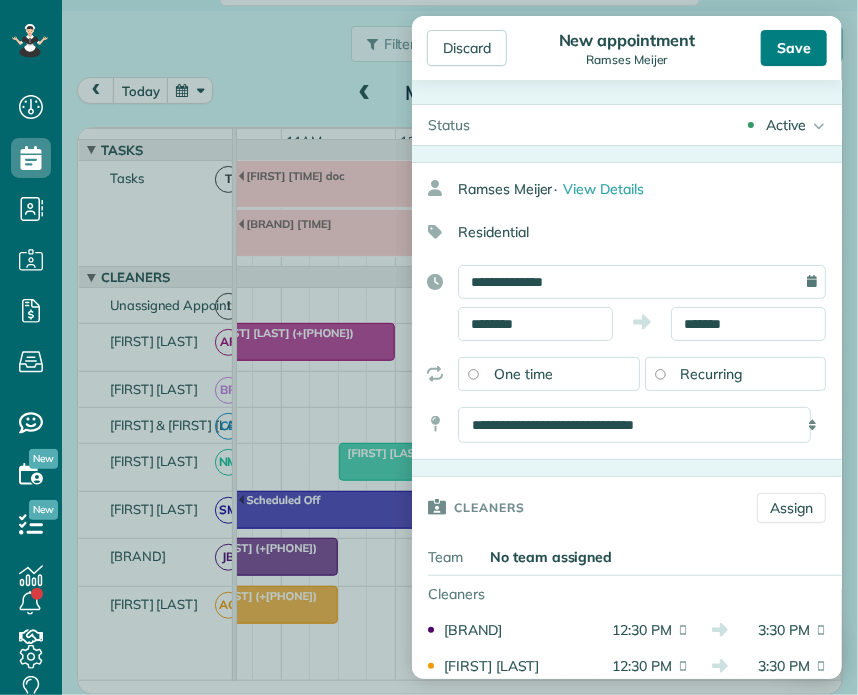 click on "Save" at bounding box center [794, 48] 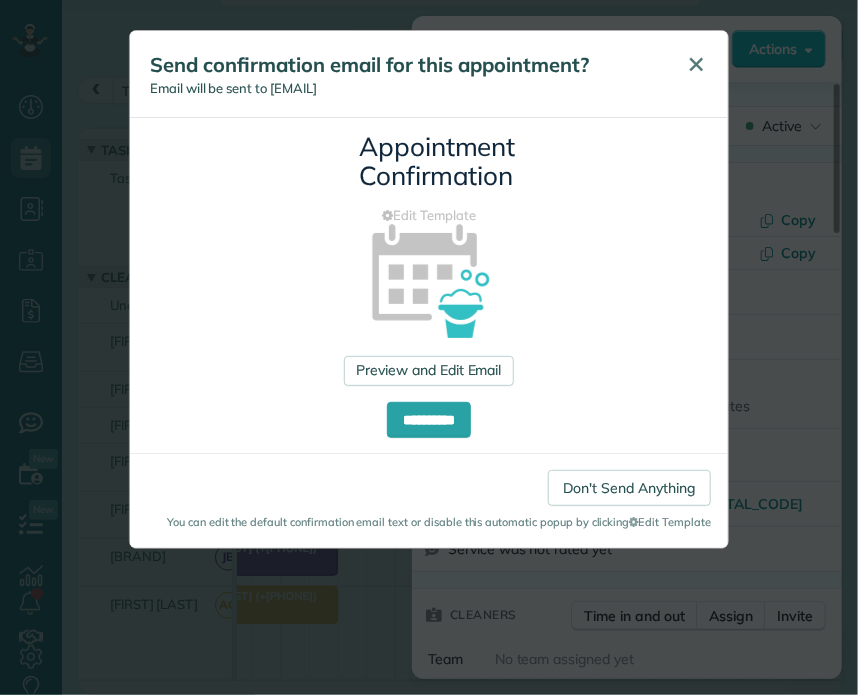 click on "✕" at bounding box center [696, 64] 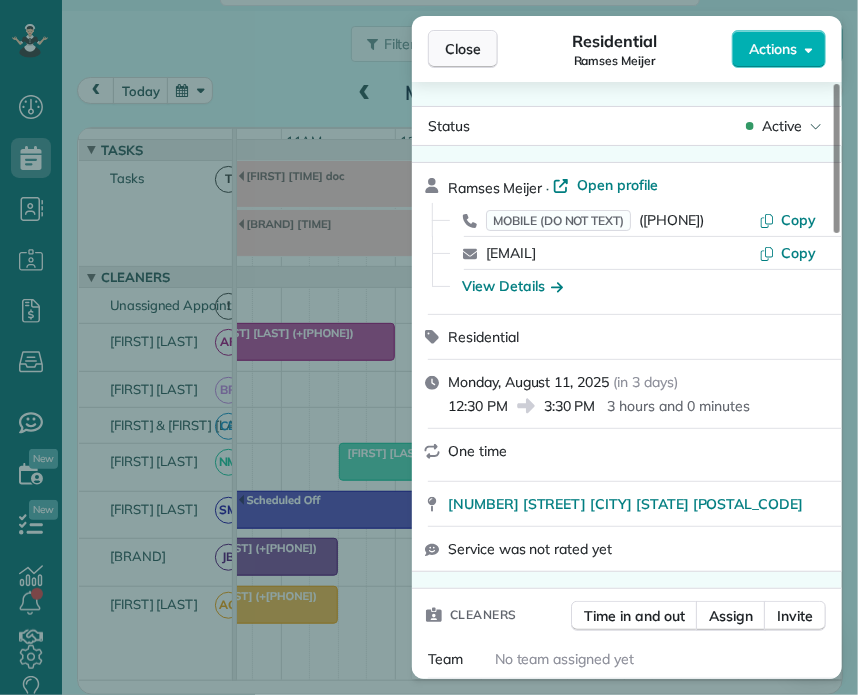 click on "Close" at bounding box center [463, 49] 